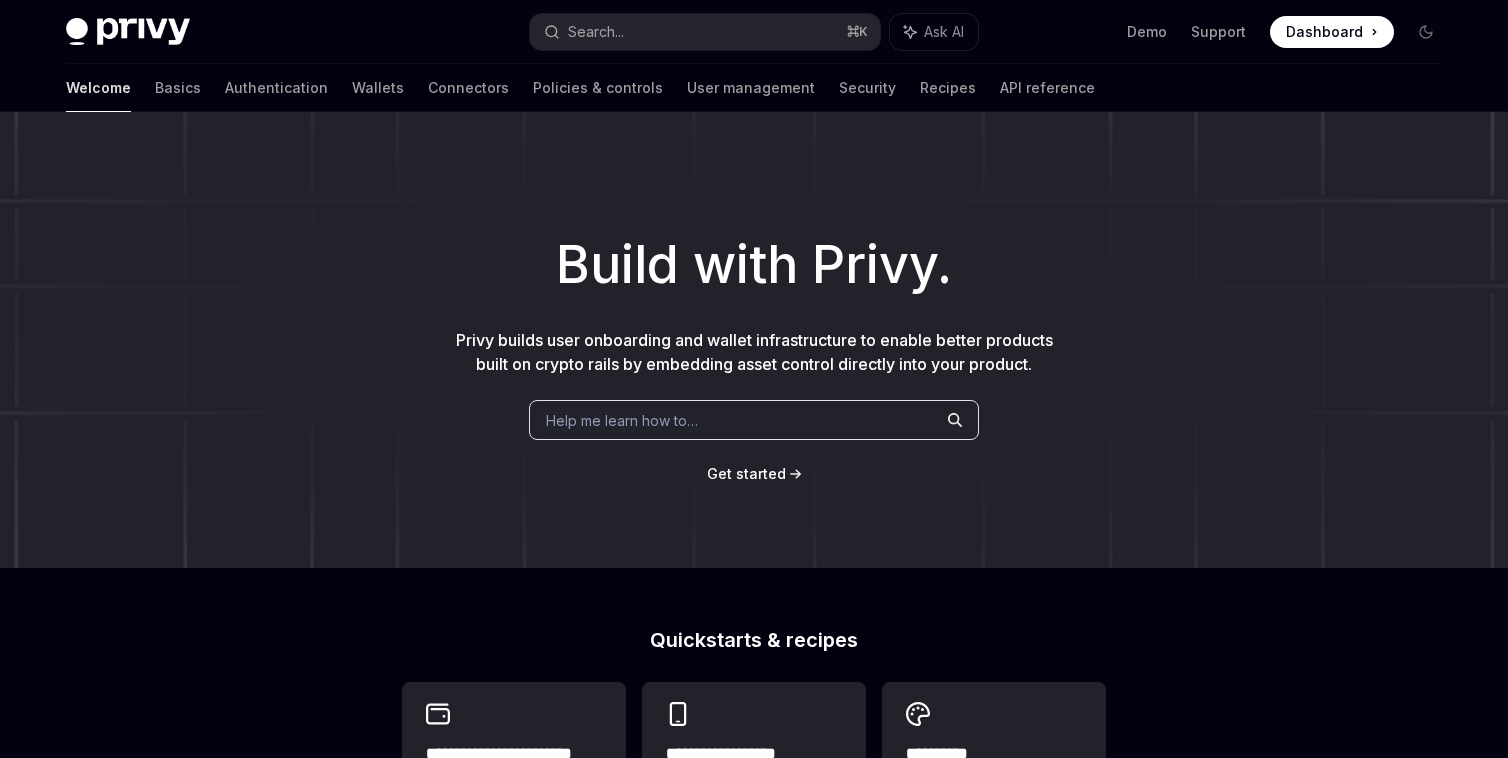 scroll, scrollTop: 832, scrollLeft: 0, axis: vertical 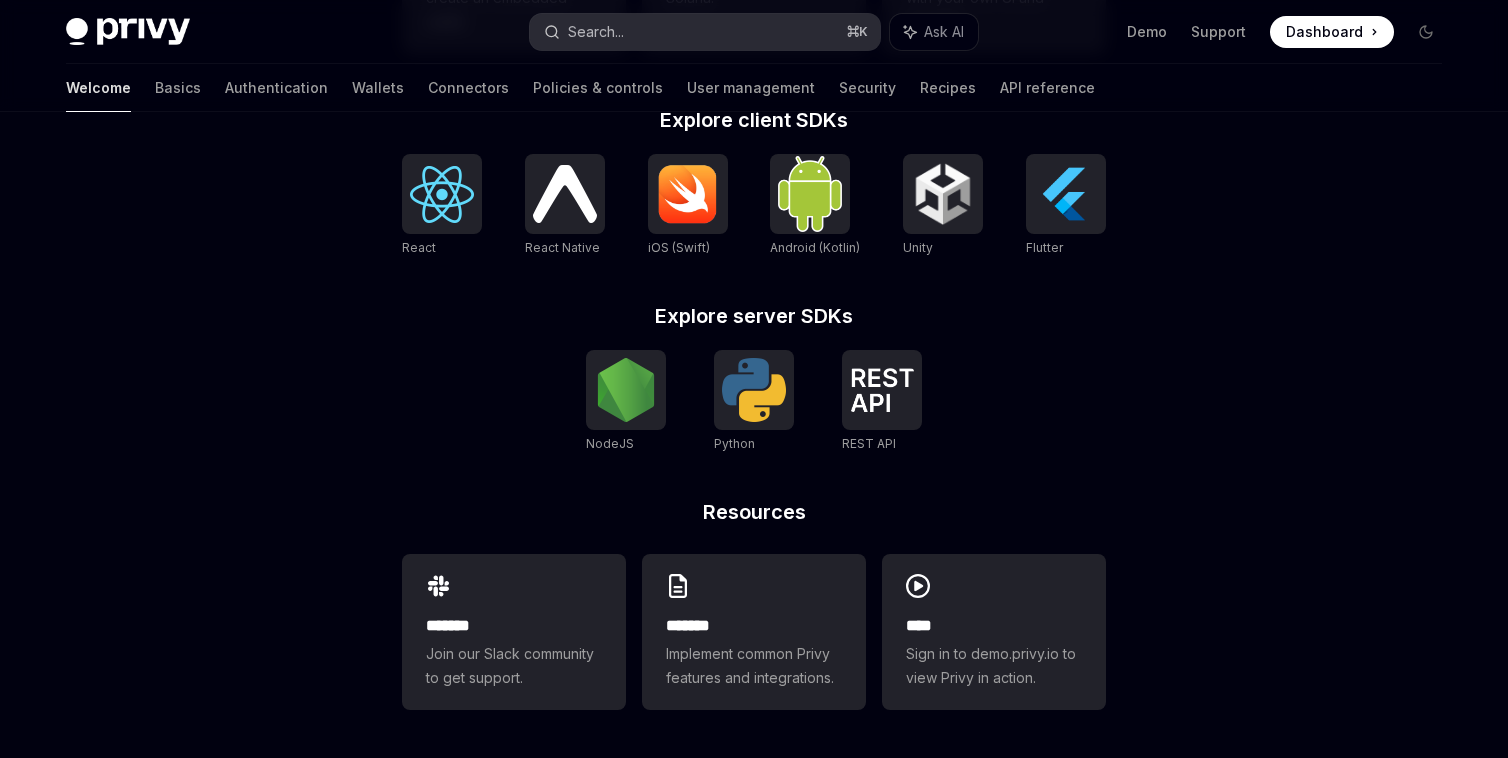 click on "Search... ⌘ K" at bounding box center [705, 32] 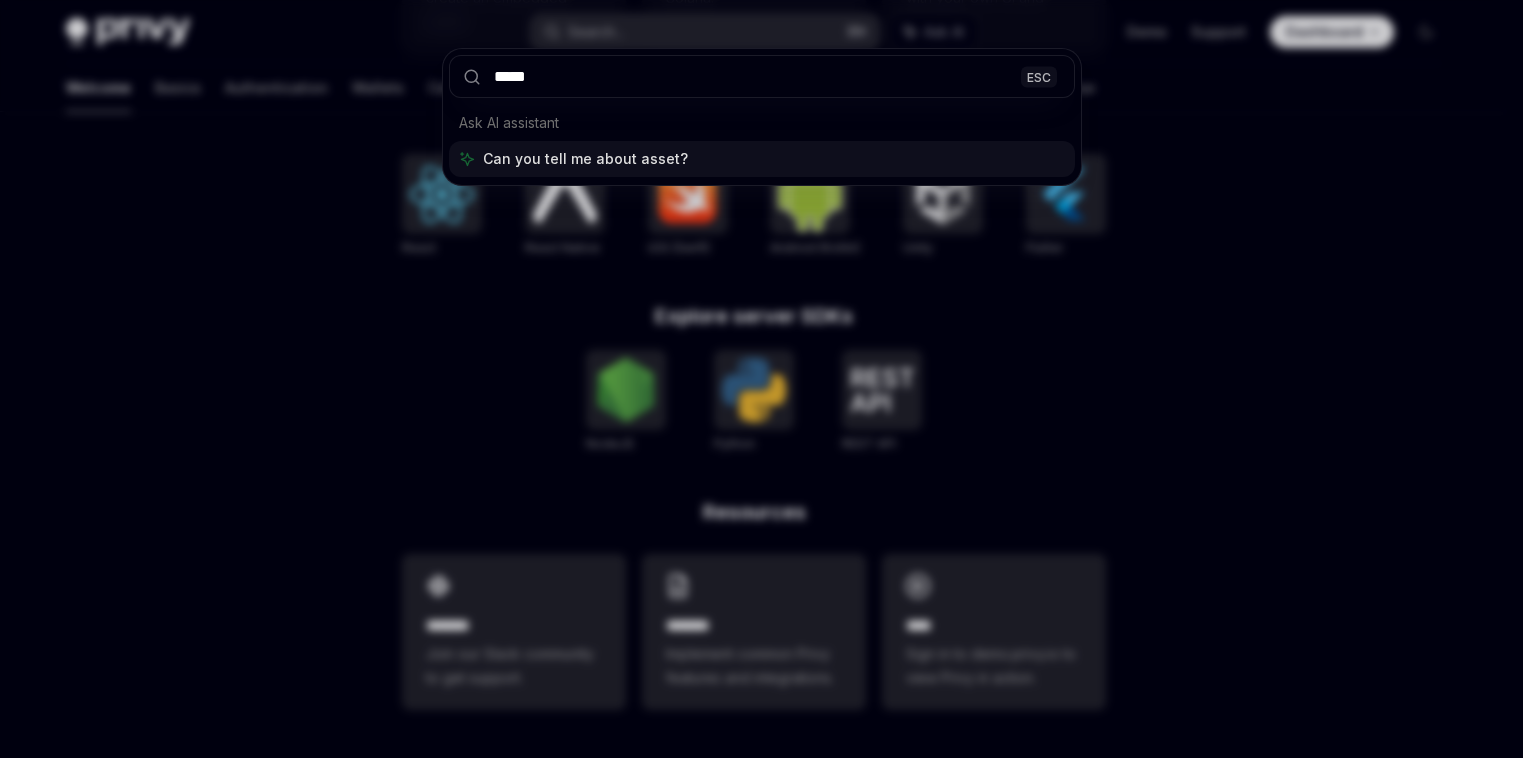 type on "******" 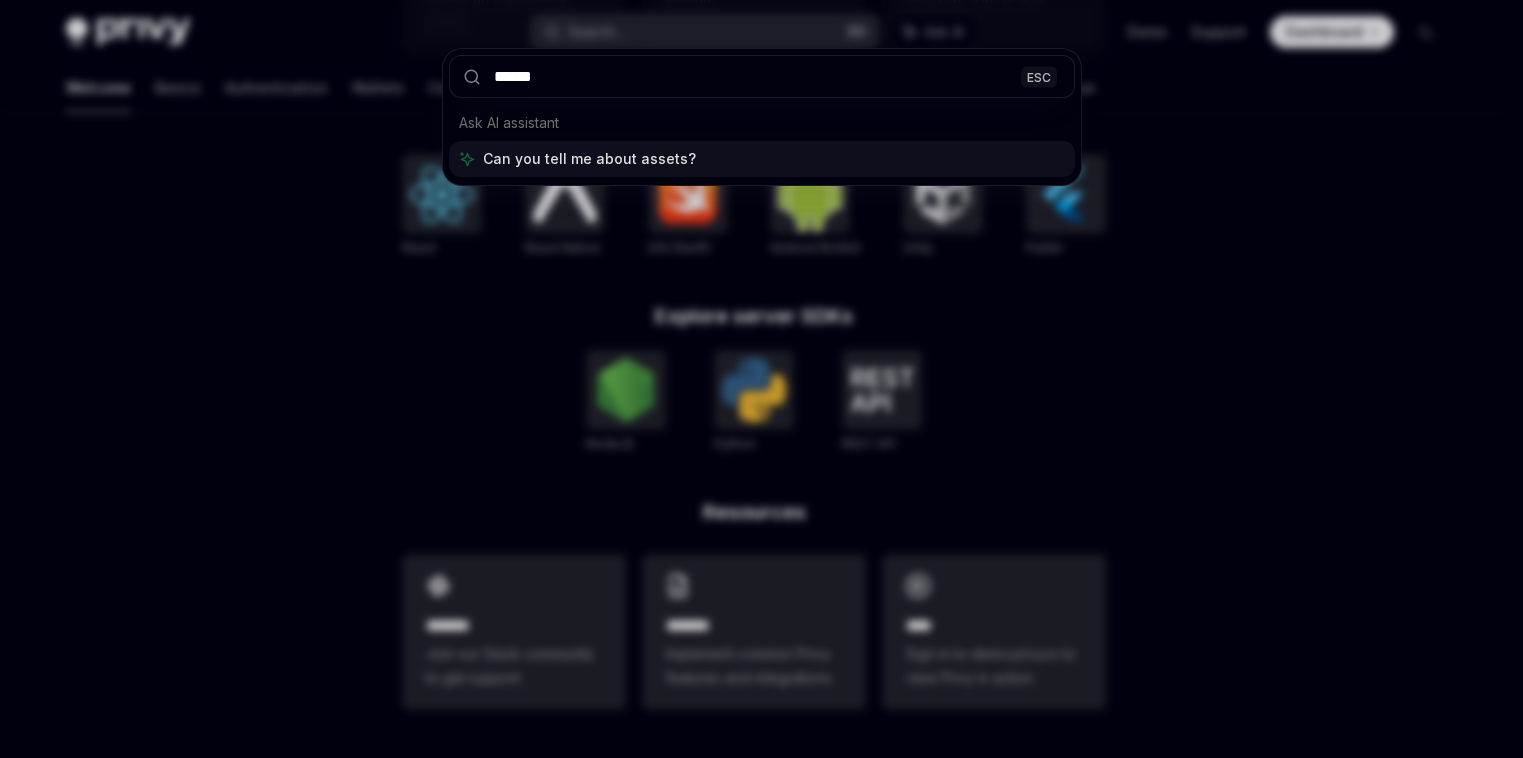 type on "*" 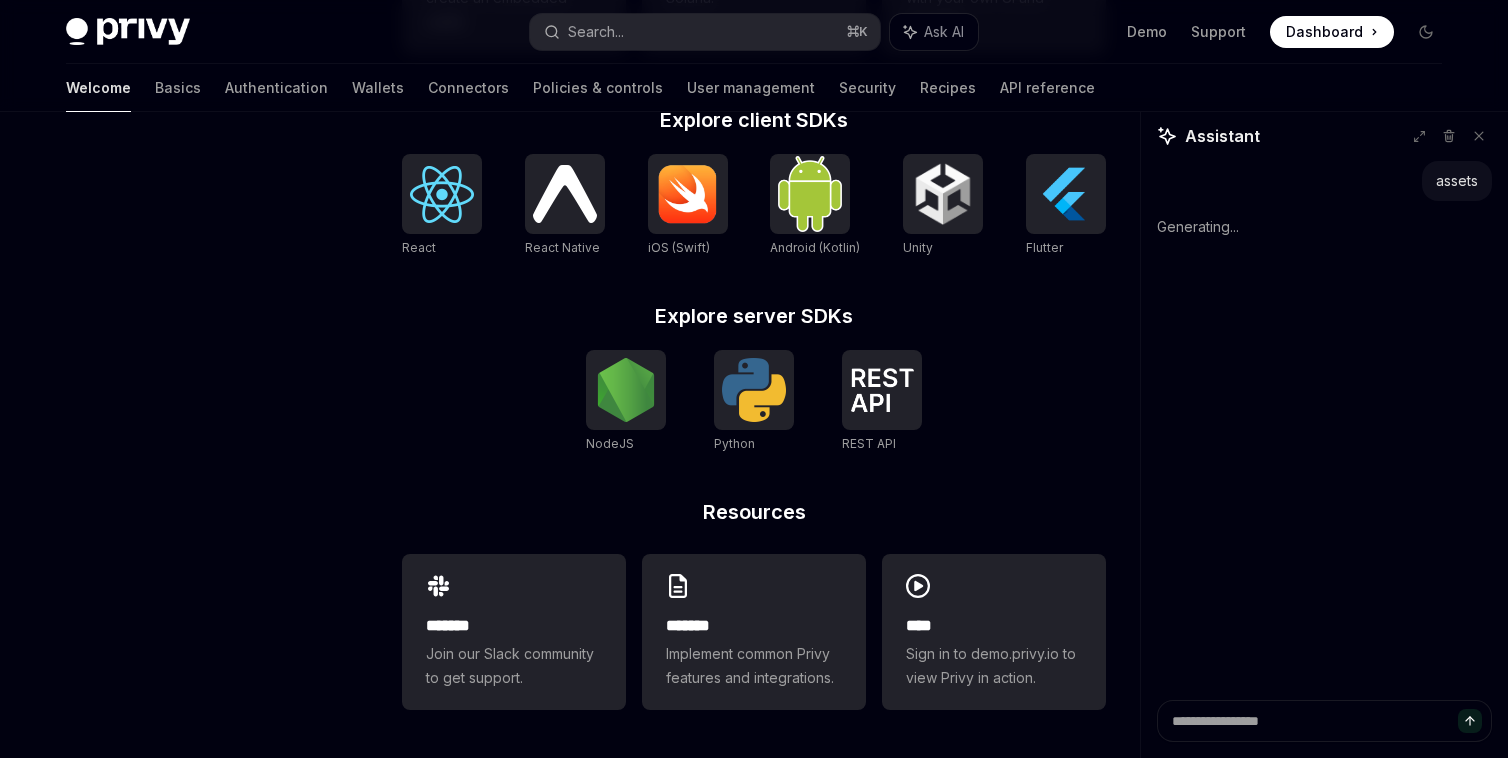 click on "Privy Docs  home page Search... ⌘ K Ask AI Demo Support Dashboard Dashboard Search..." at bounding box center [754, 32] 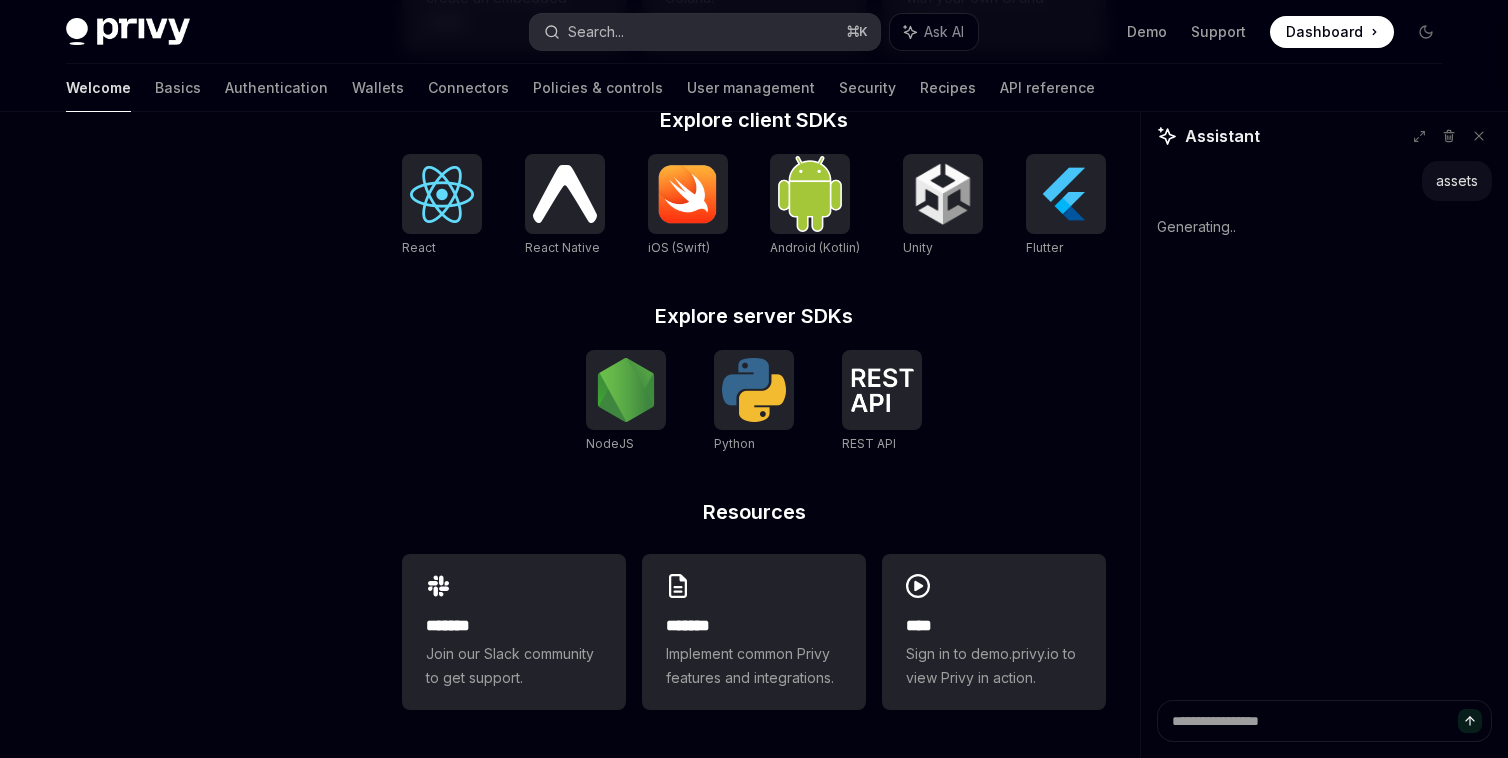 click on "Search... ⌘ K" at bounding box center [705, 32] 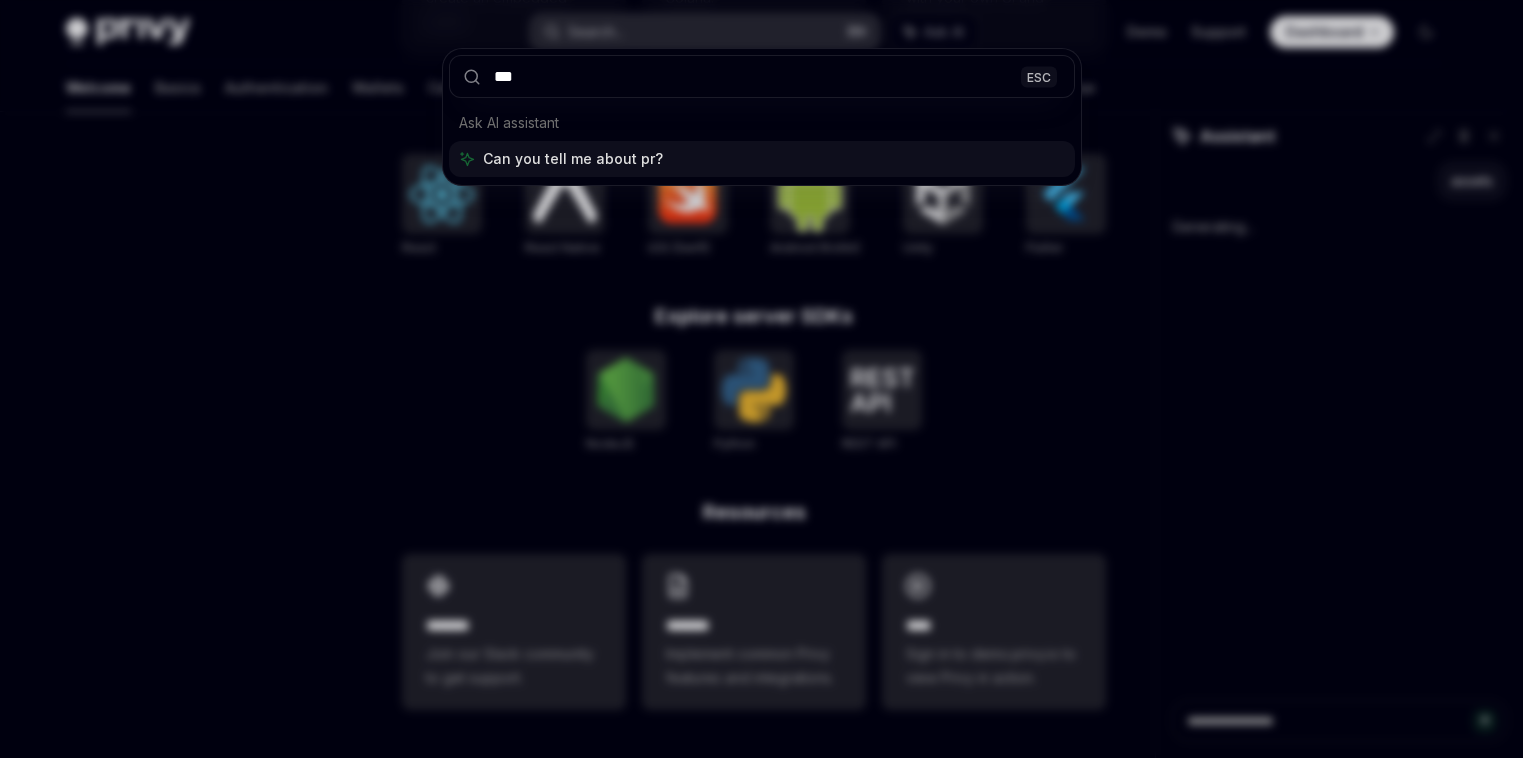 type on "****" 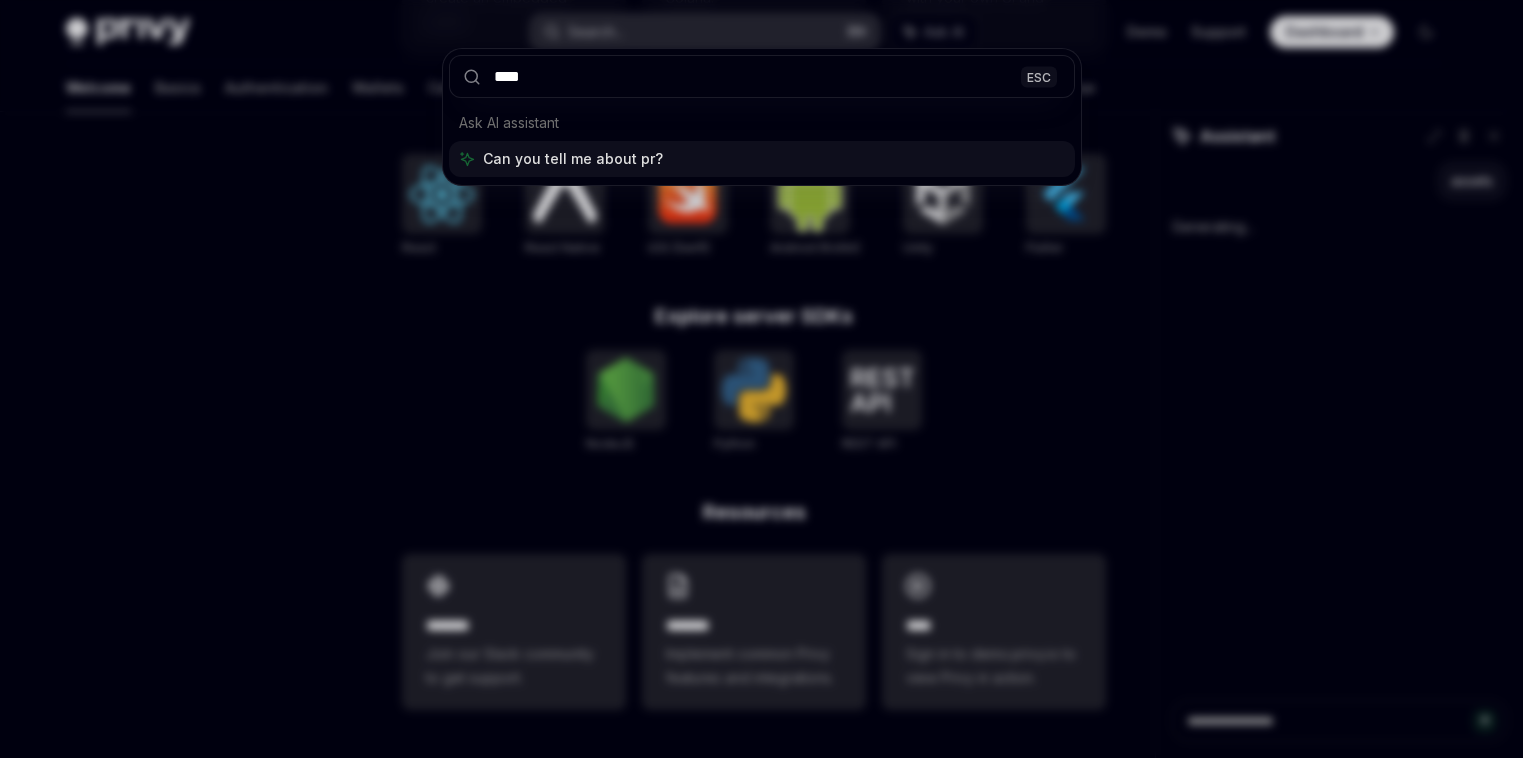 type on "*" 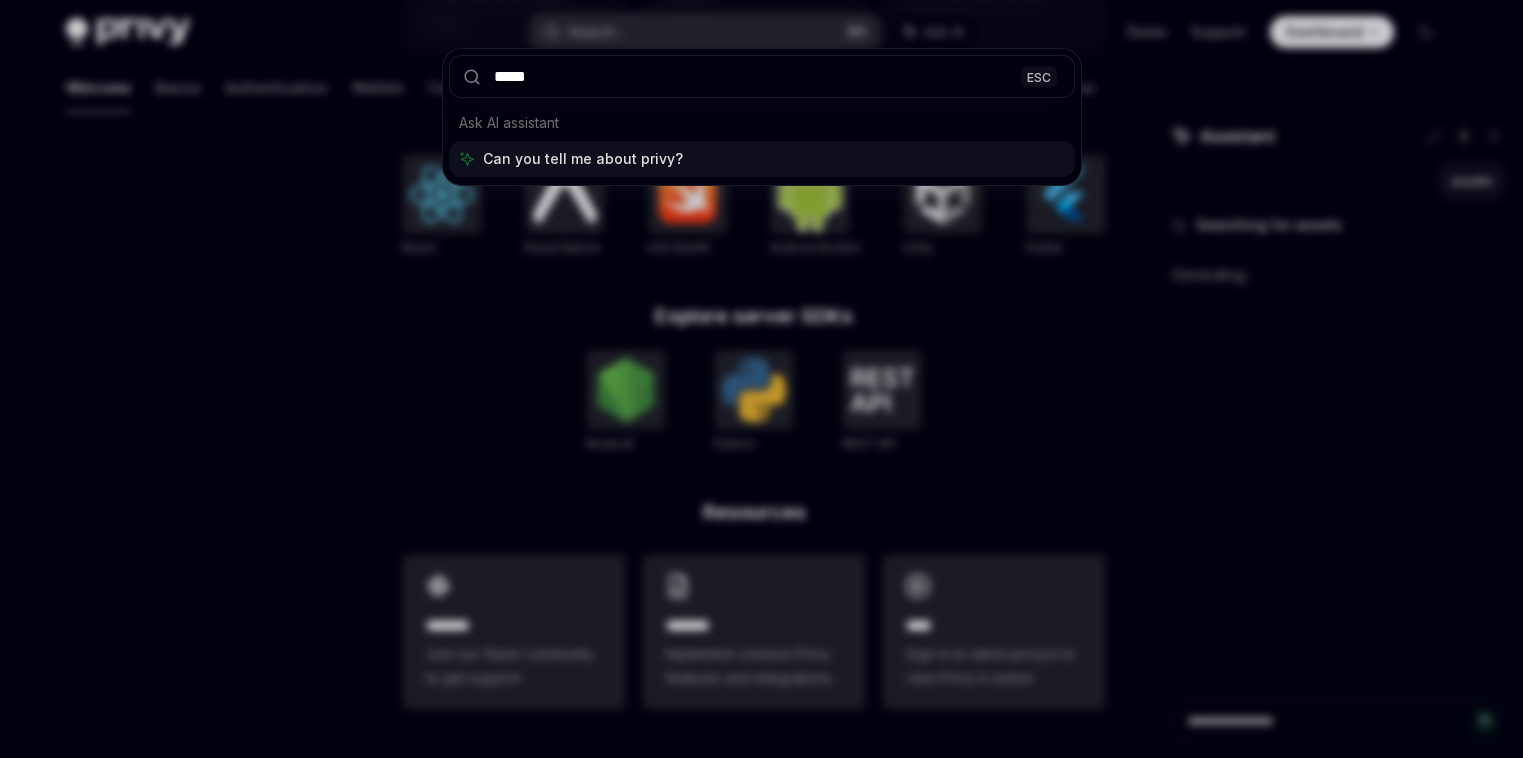 type on "*****" 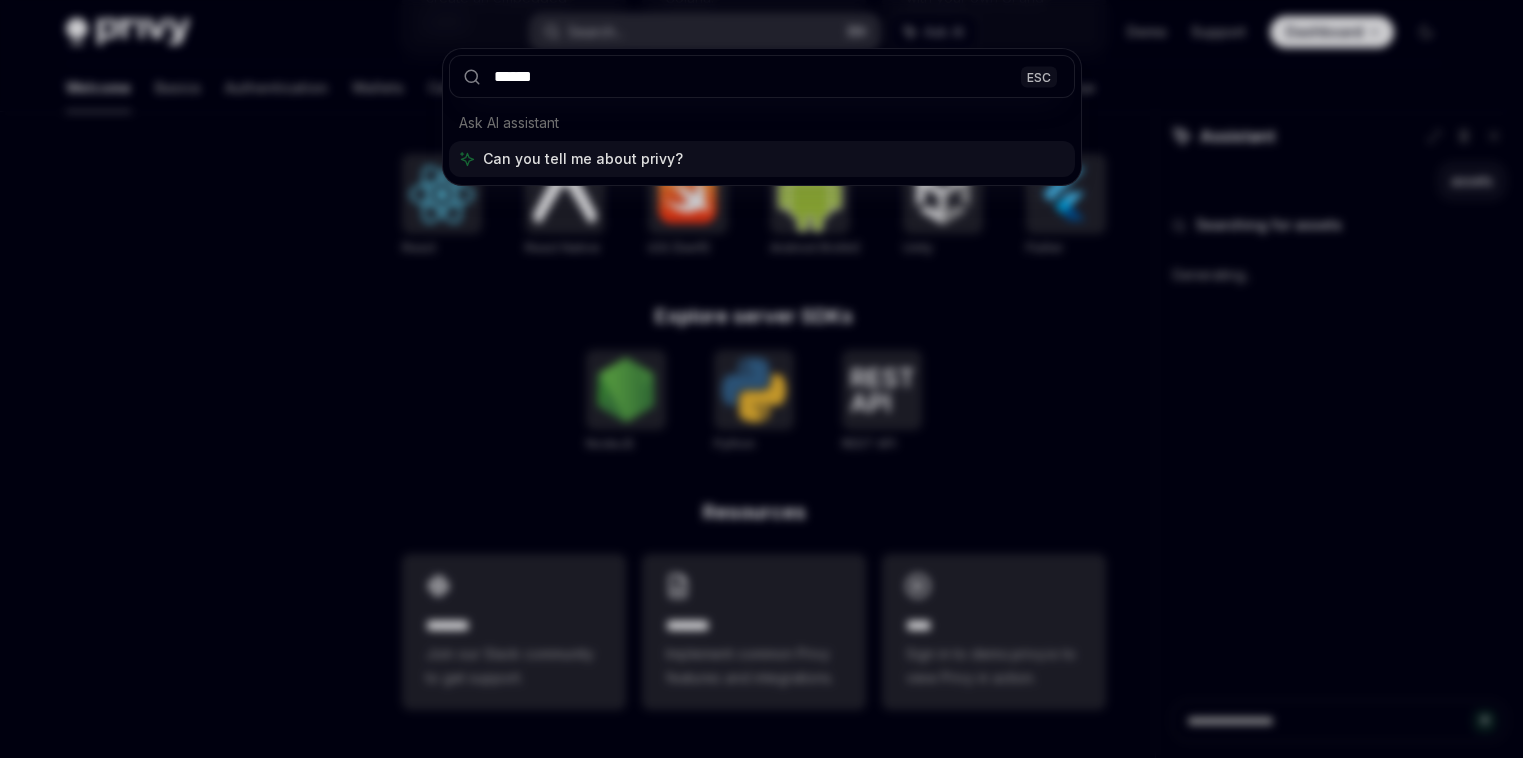 type on "*" 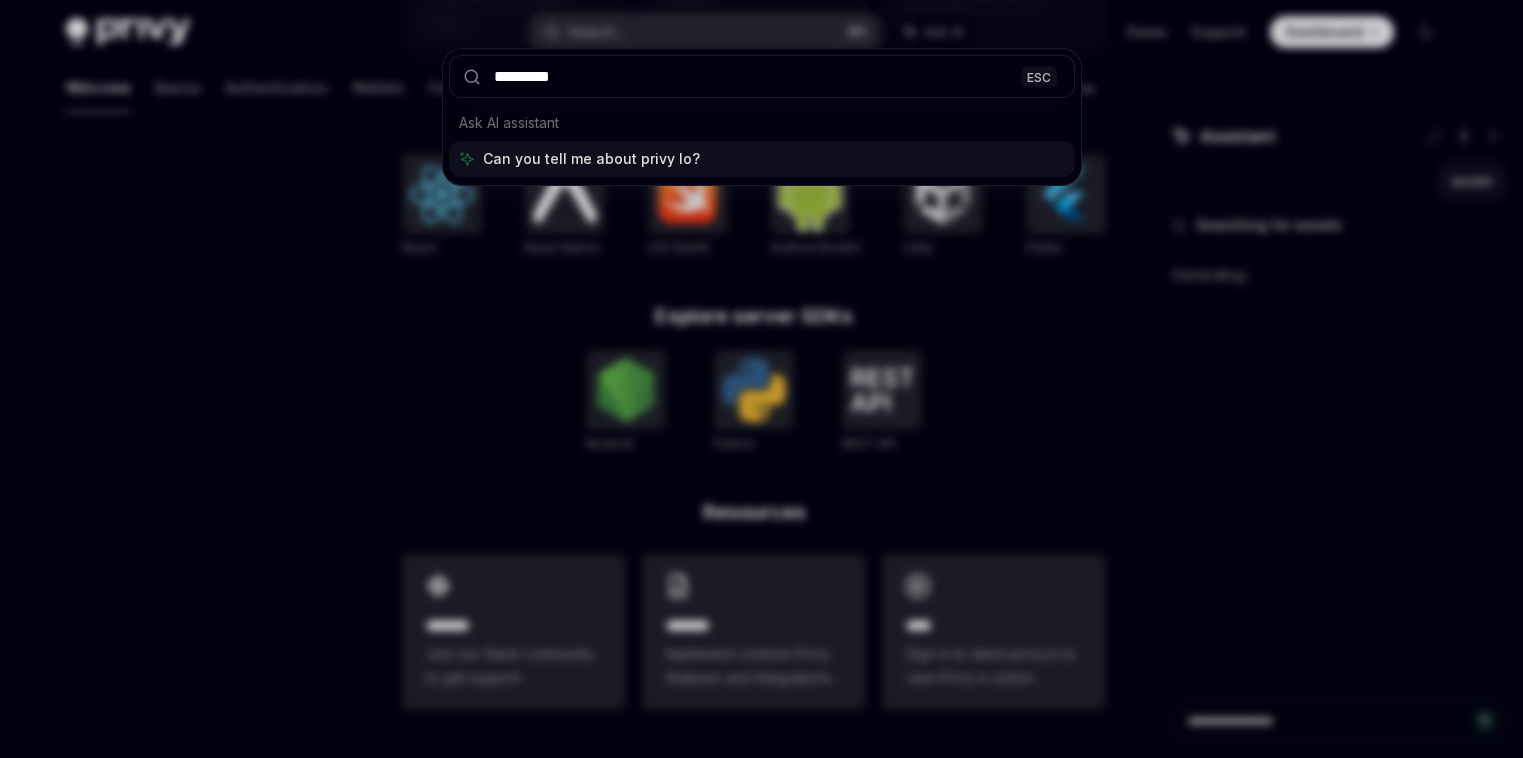 type on "**********" 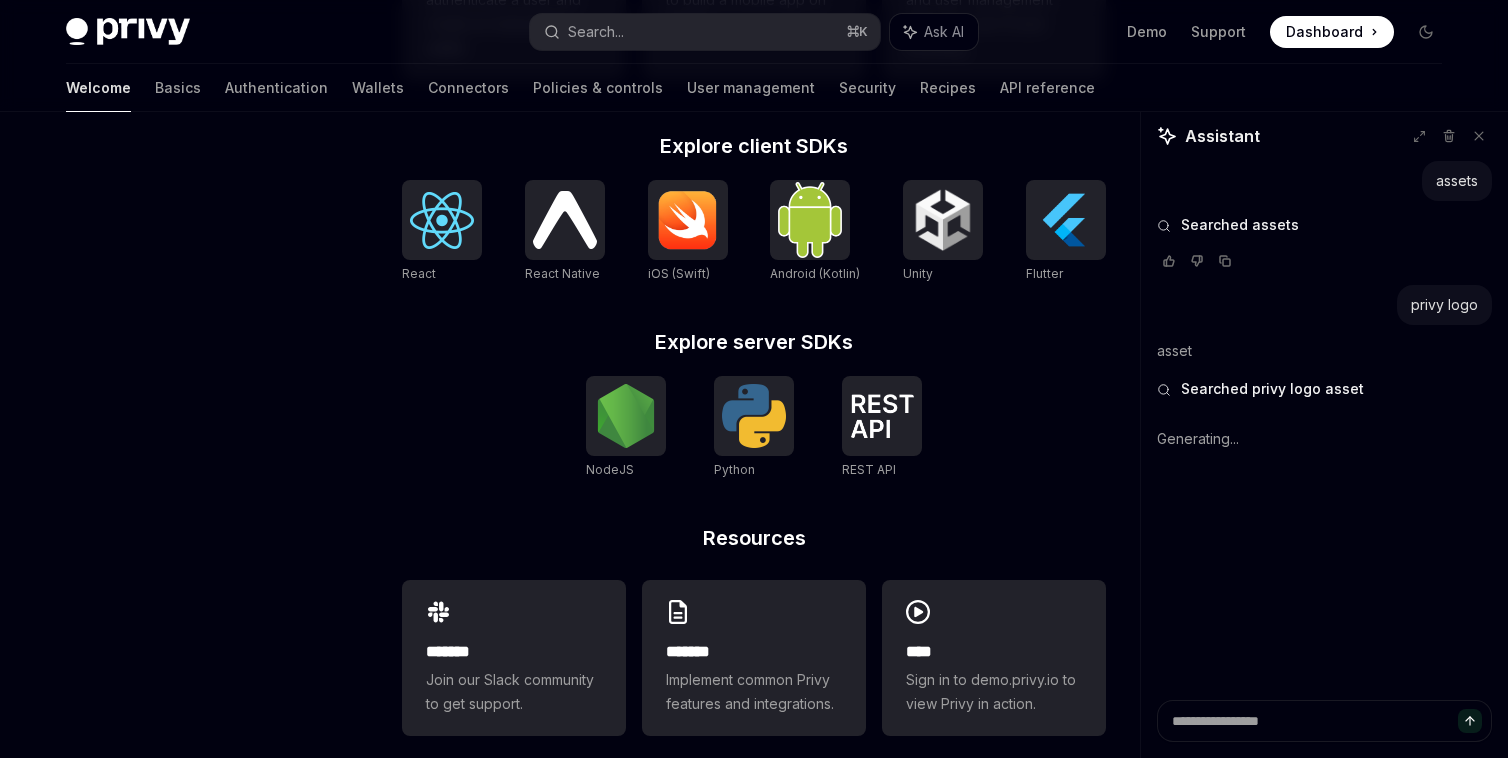 scroll, scrollTop: 832, scrollLeft: 0, axis: vertical 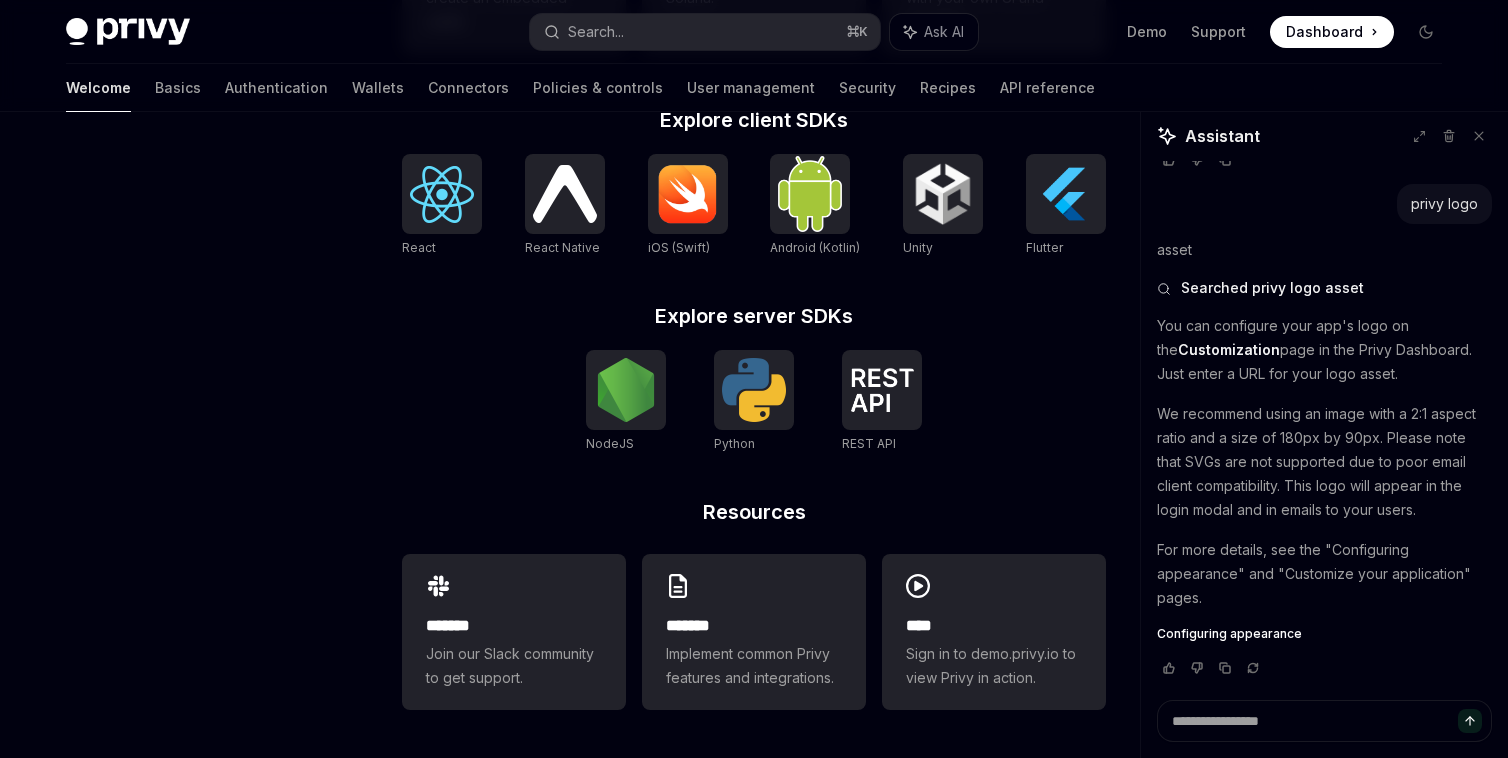 type on "*" 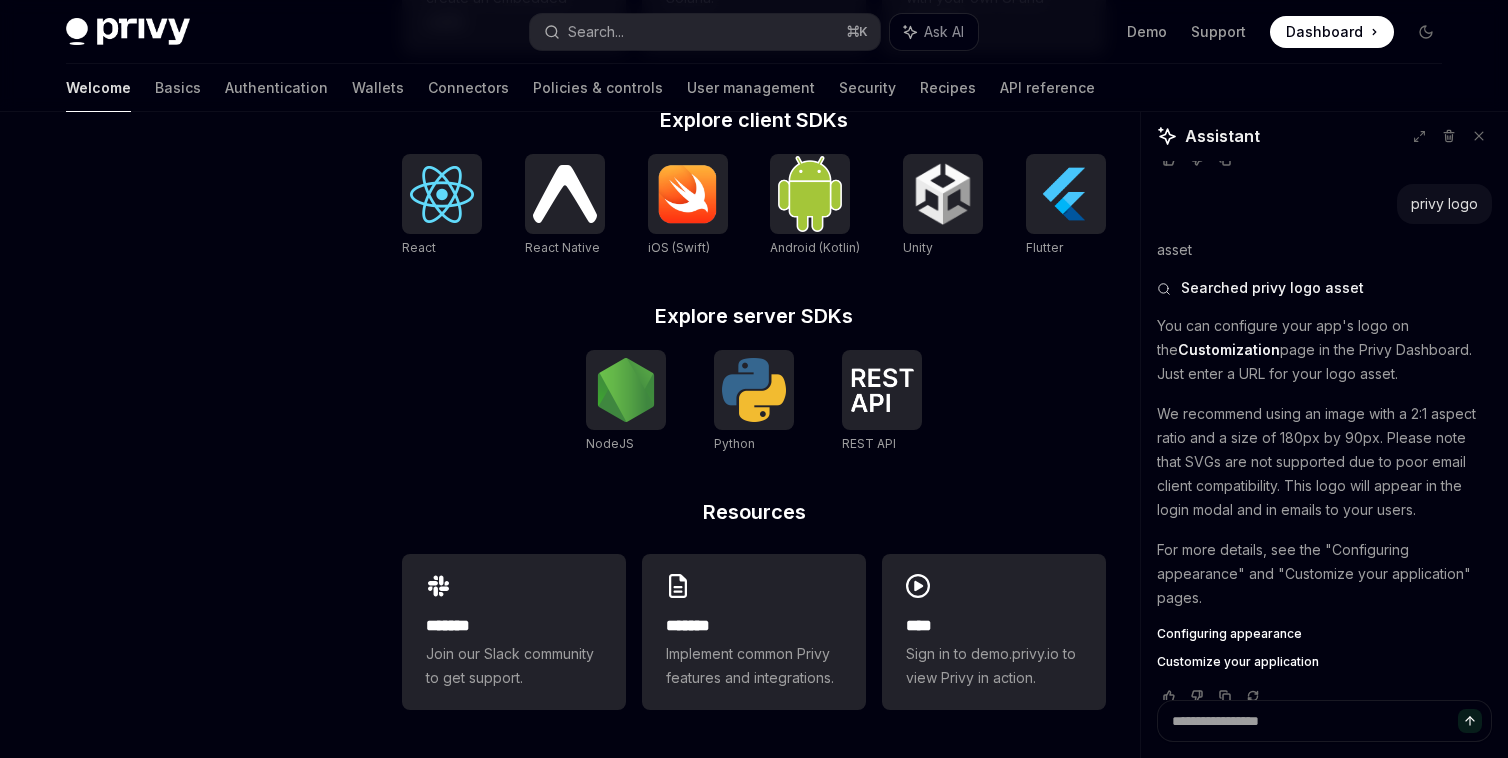 scroll, scrollTop: 129, scrollLeft: 0, axis: vertical 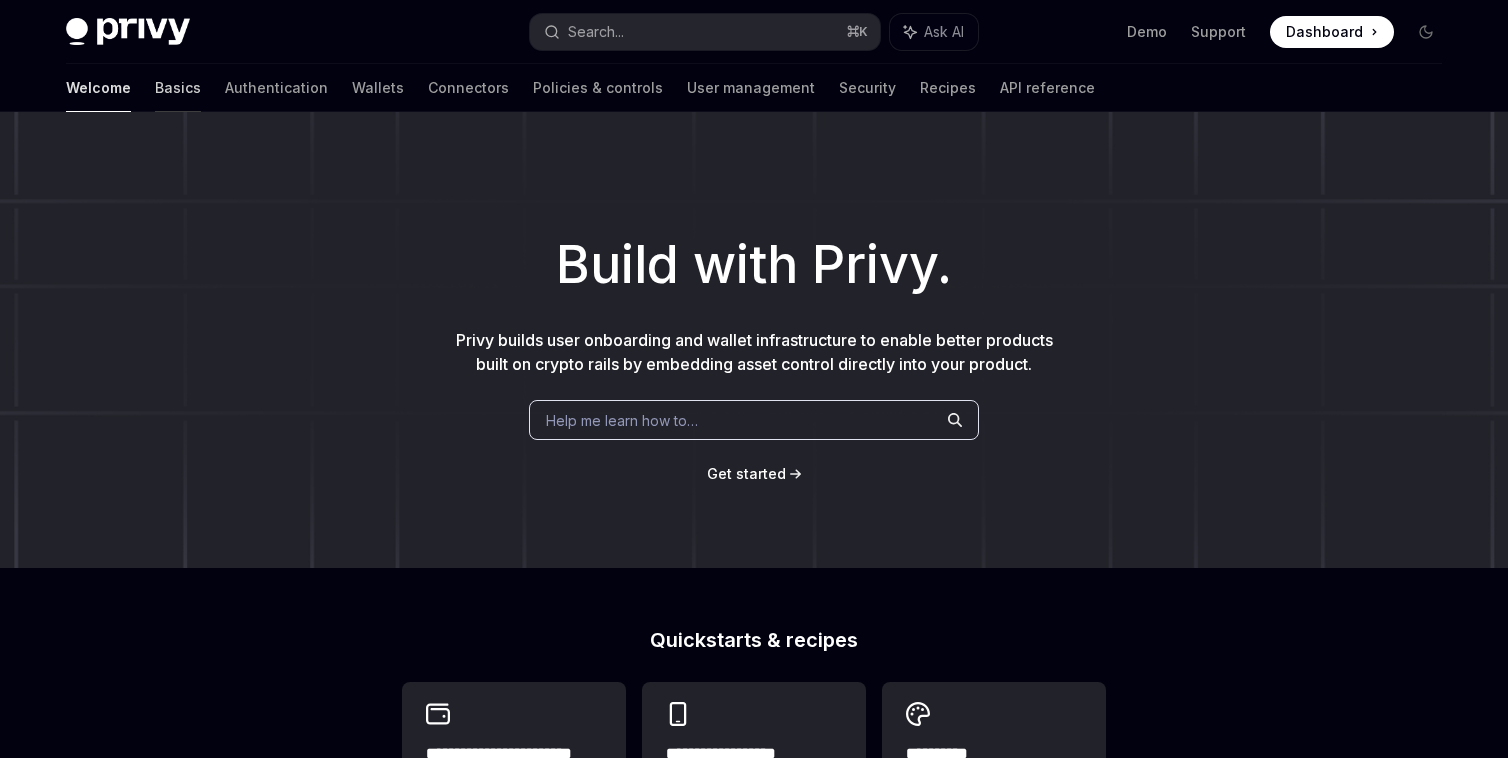 click on "Basics" at bounding box center (178, 88) 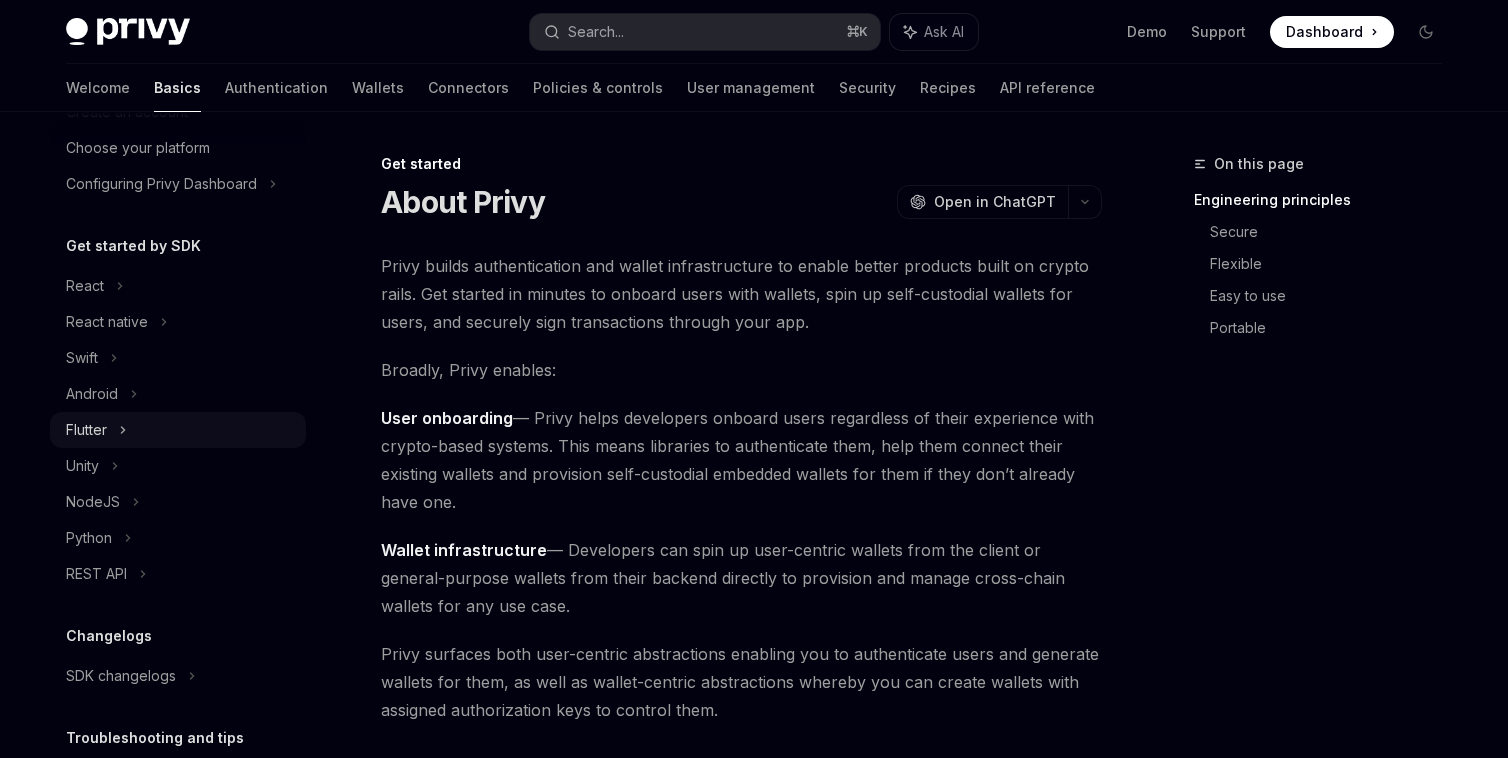 scroll, scrollTop: 0, scrollLeft: 0, axis: both 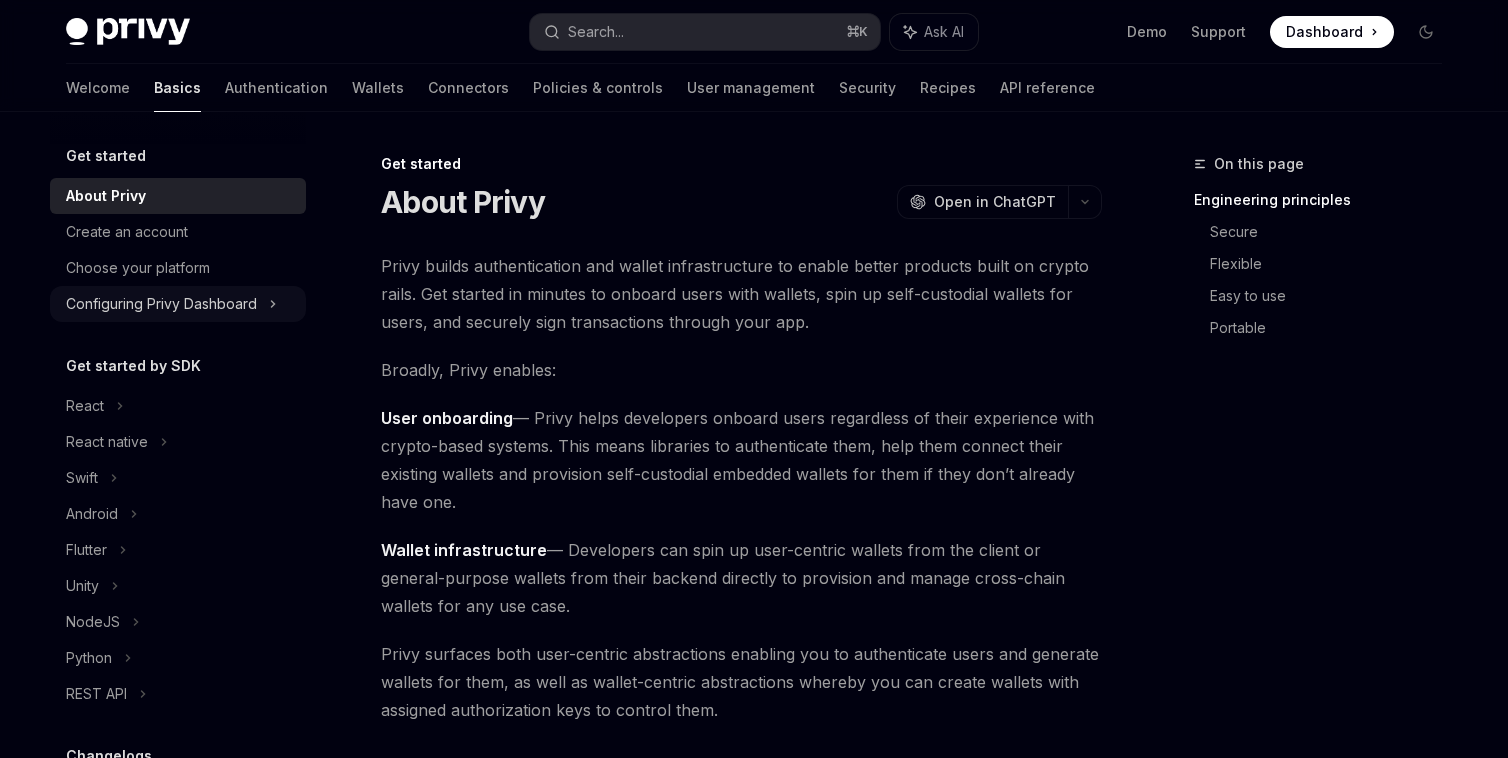 click on "Configuring Privy Dashboard" at bounding box center [161, 304] 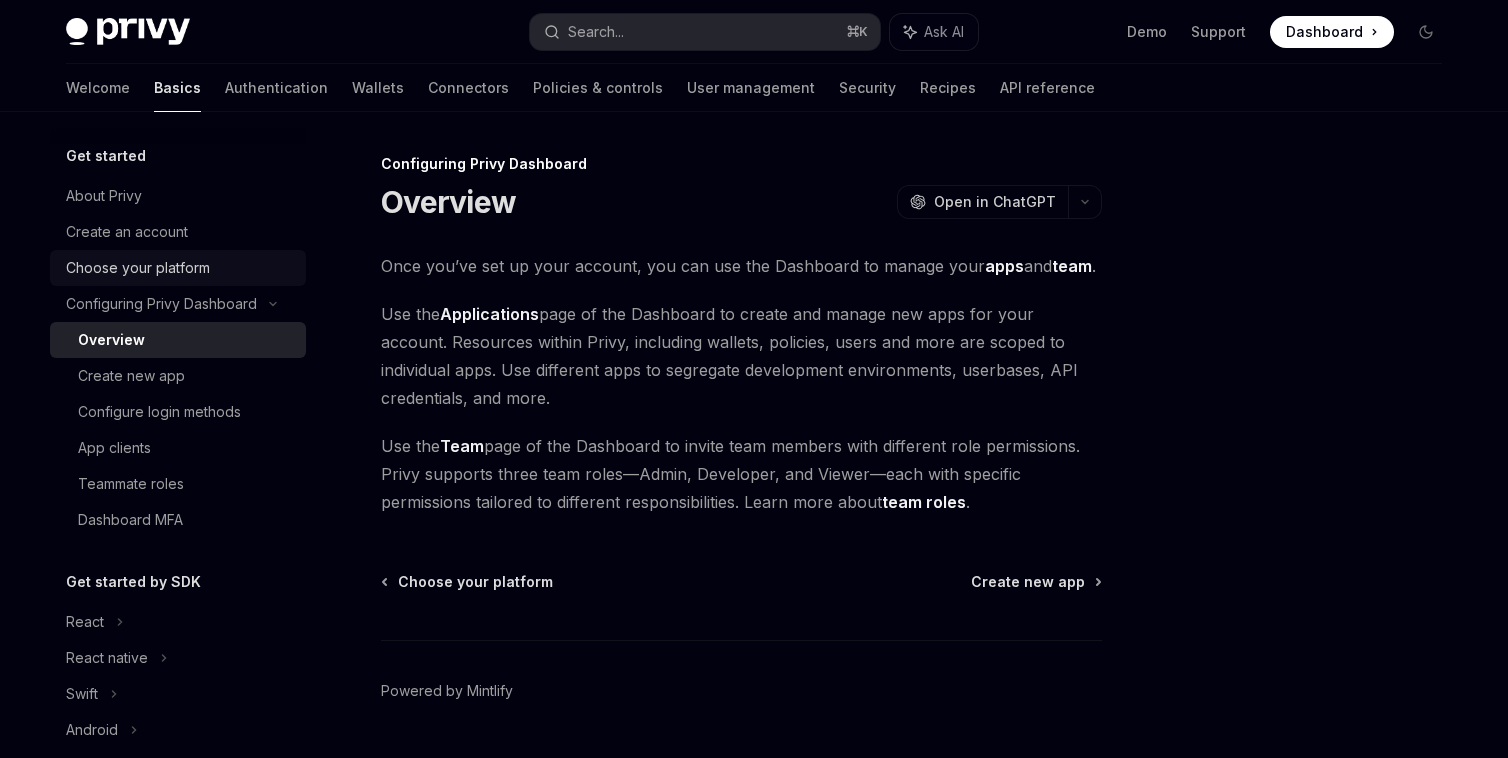 click on "Choose your platform" at bounding box center [178, 268] 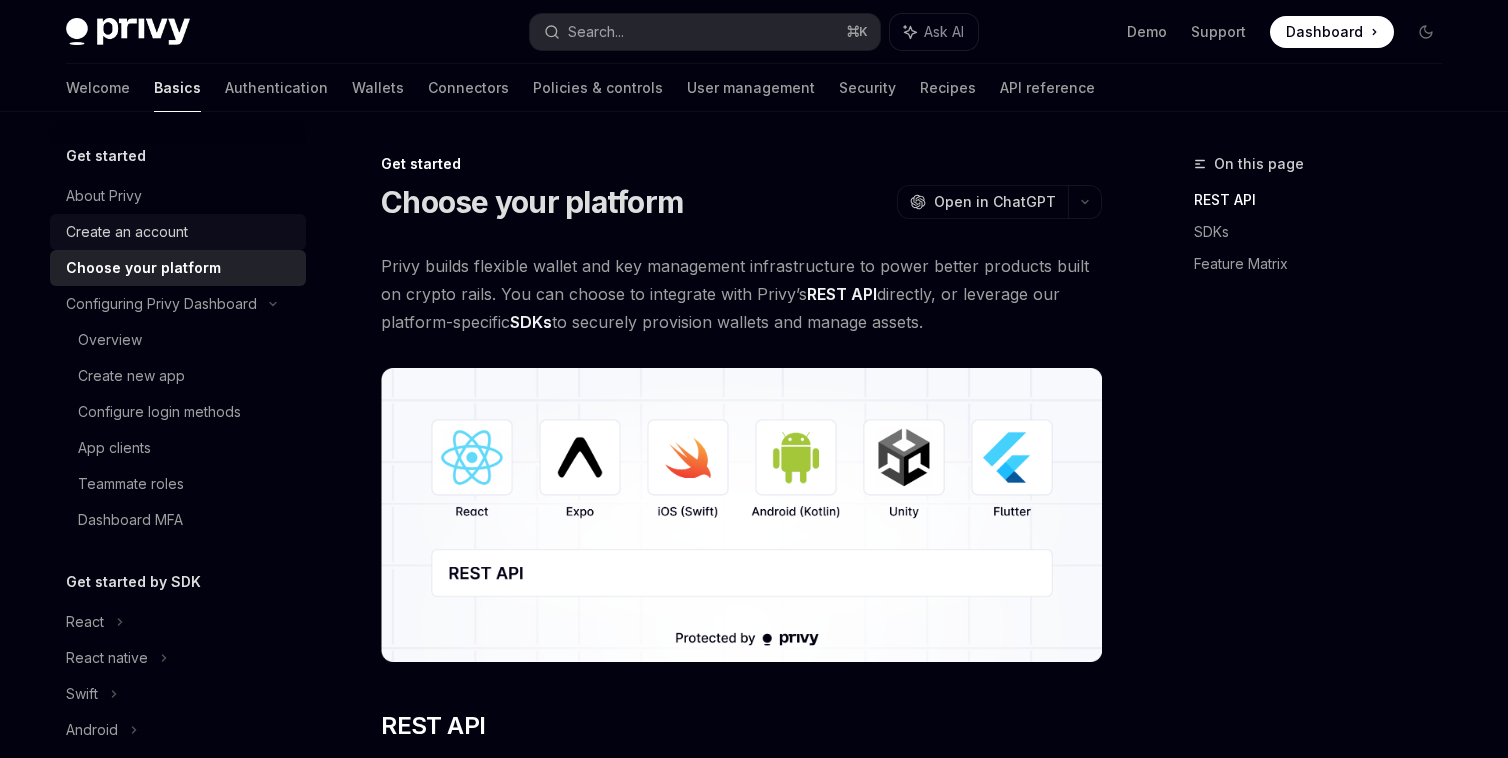 click on "Create an account" at bounding box center [180, 232] 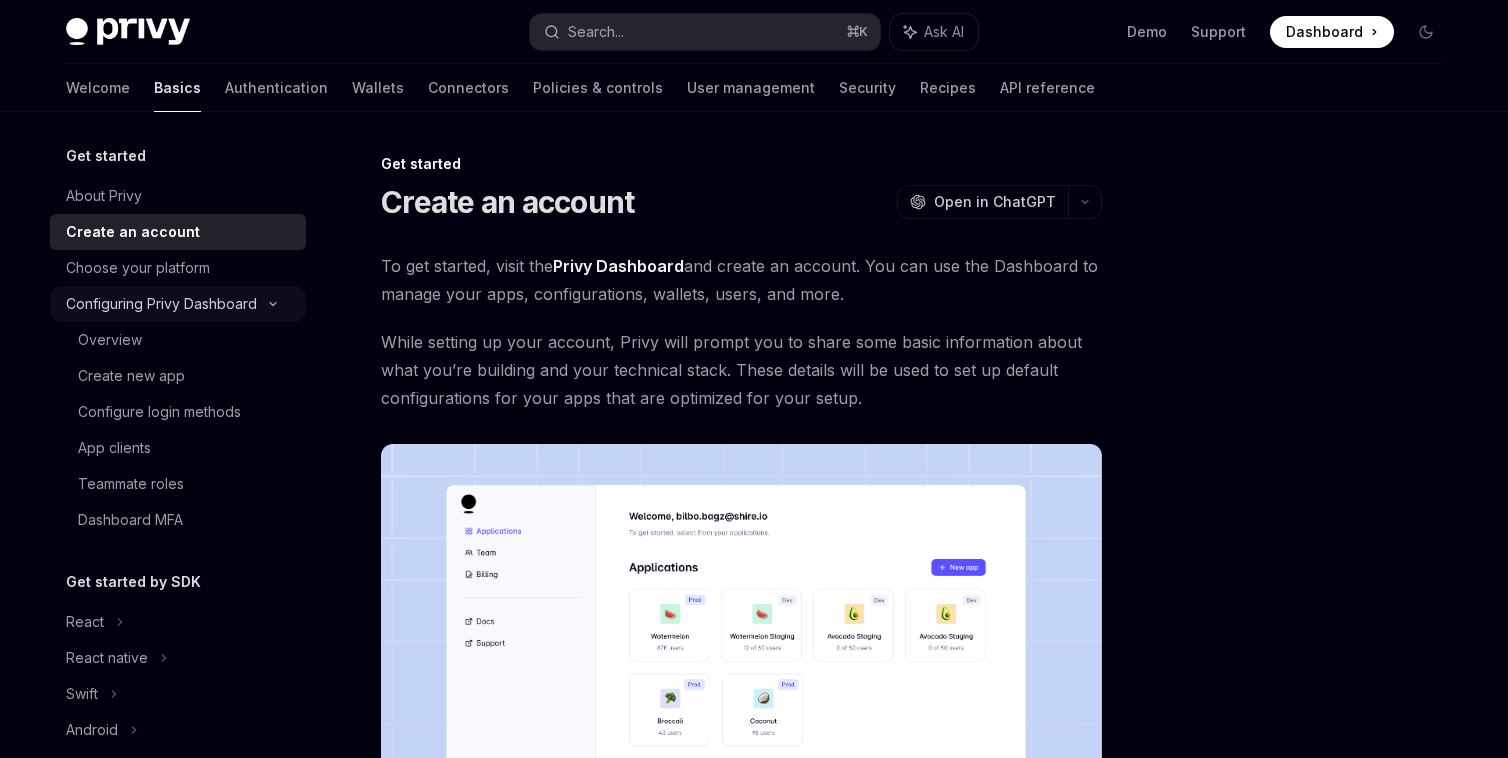 click 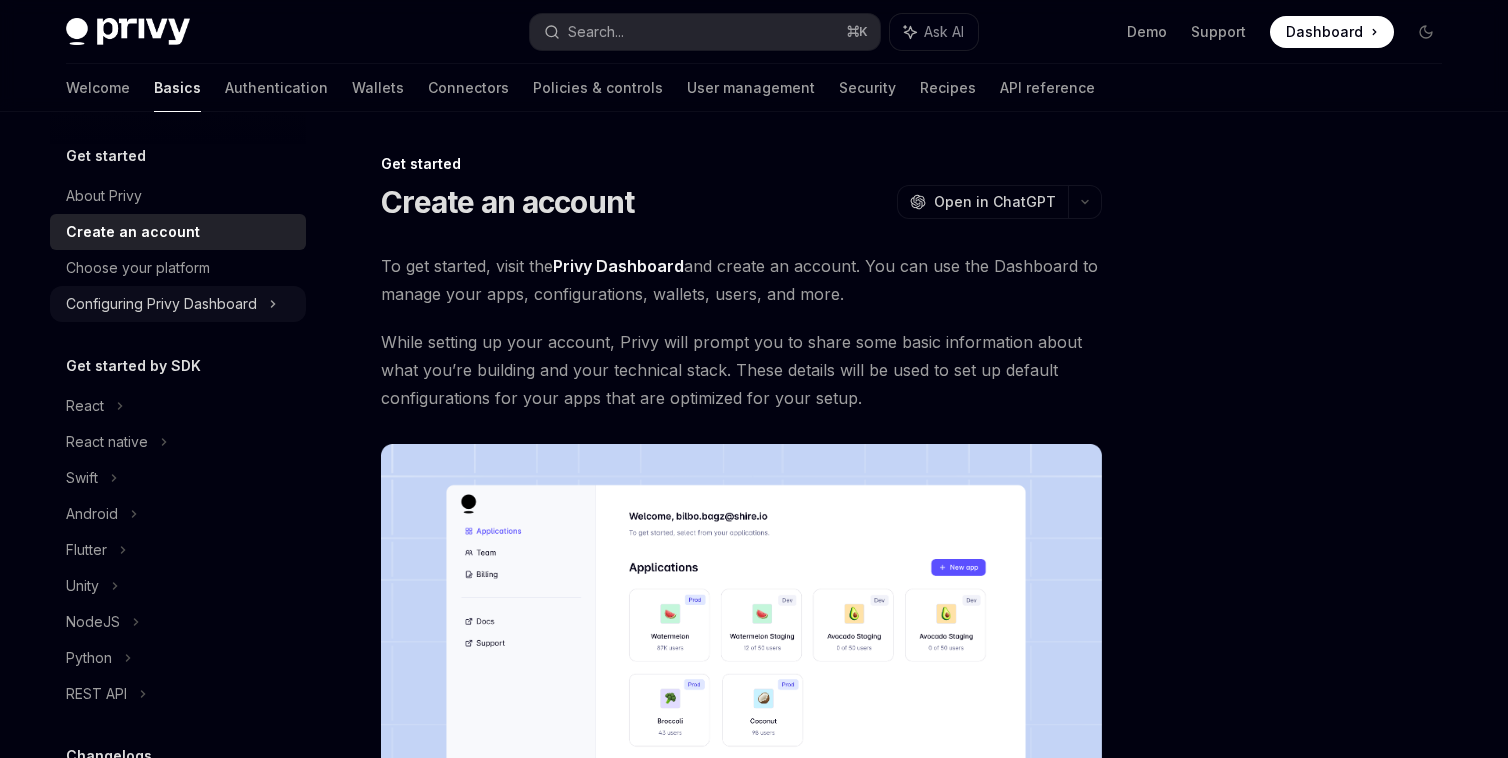 click on "Configuring Privy Dashboard" at bounding box center (178, 304) 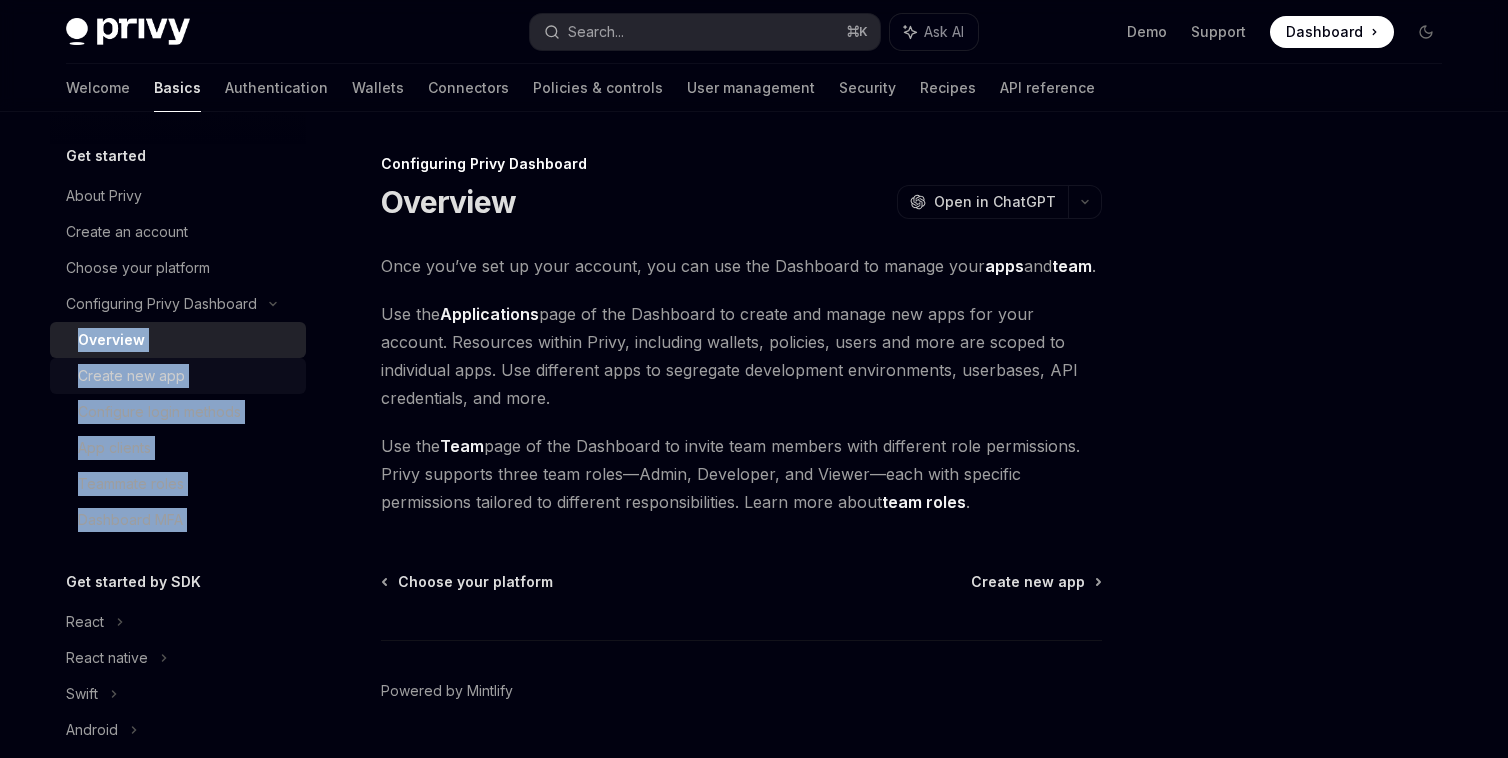 click on "Create new app" at bounding box center (178, 376) 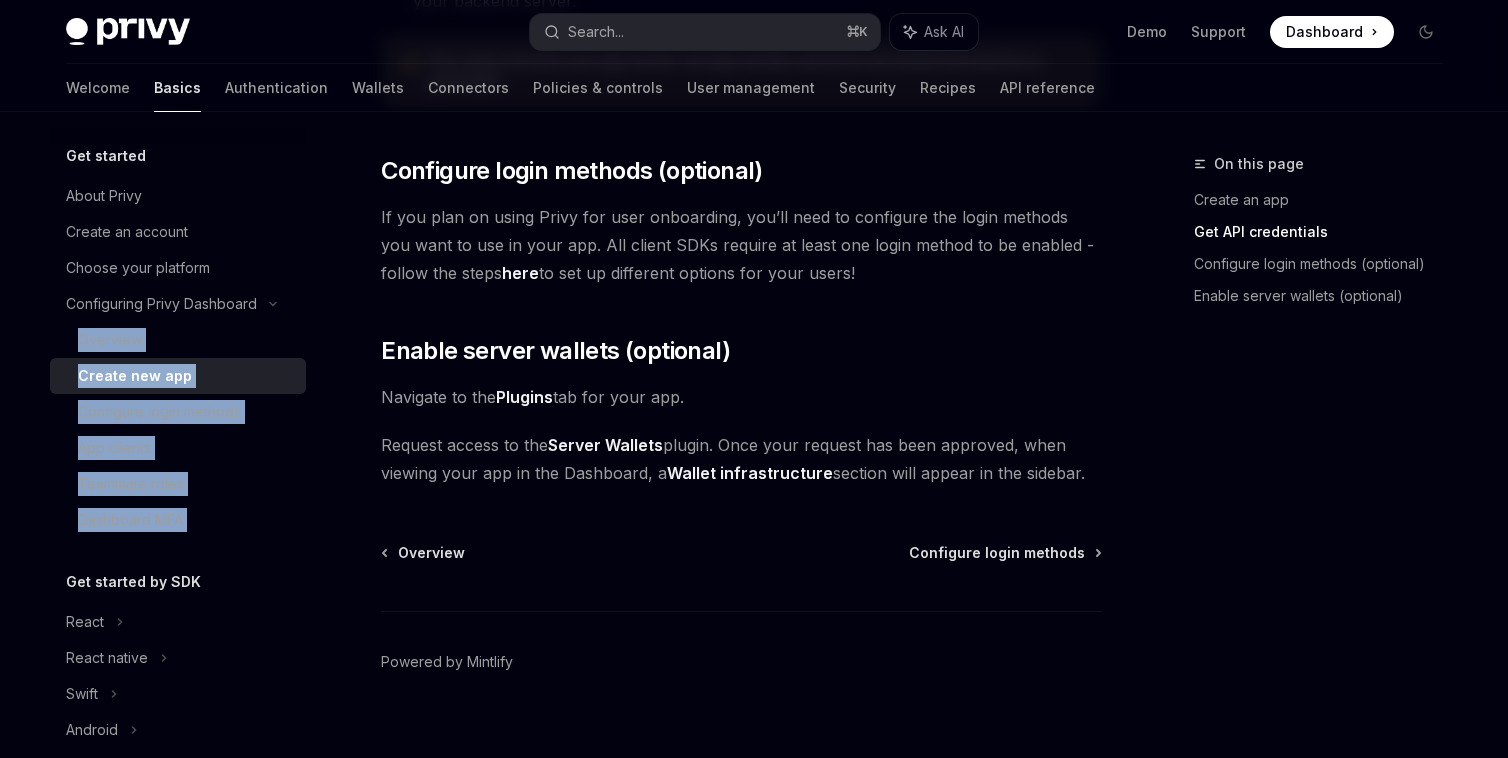 scroll, scrollTop: 847, scrollLeft: 0, axis: vertical 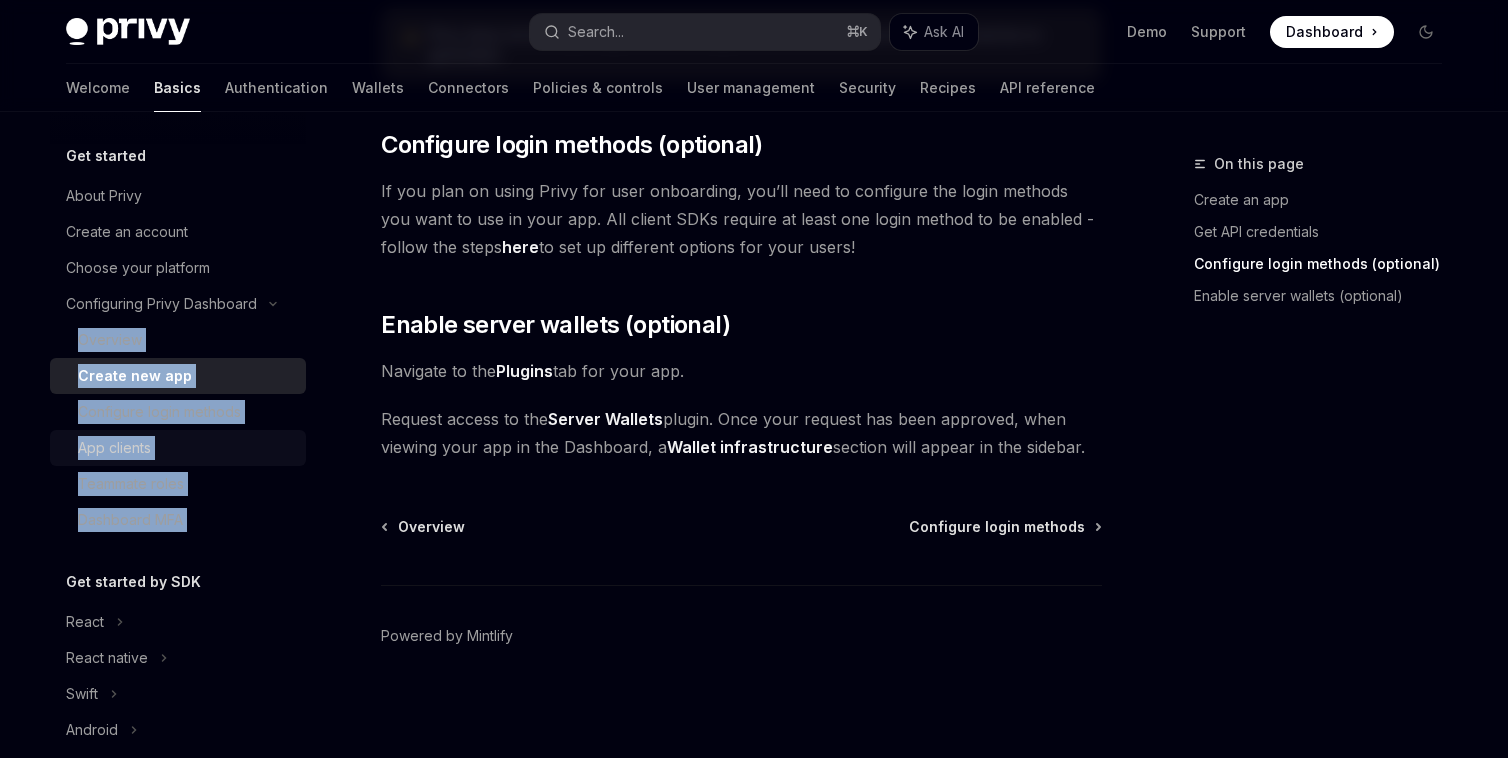 click on "App clients" at bounding box center (178, 448) 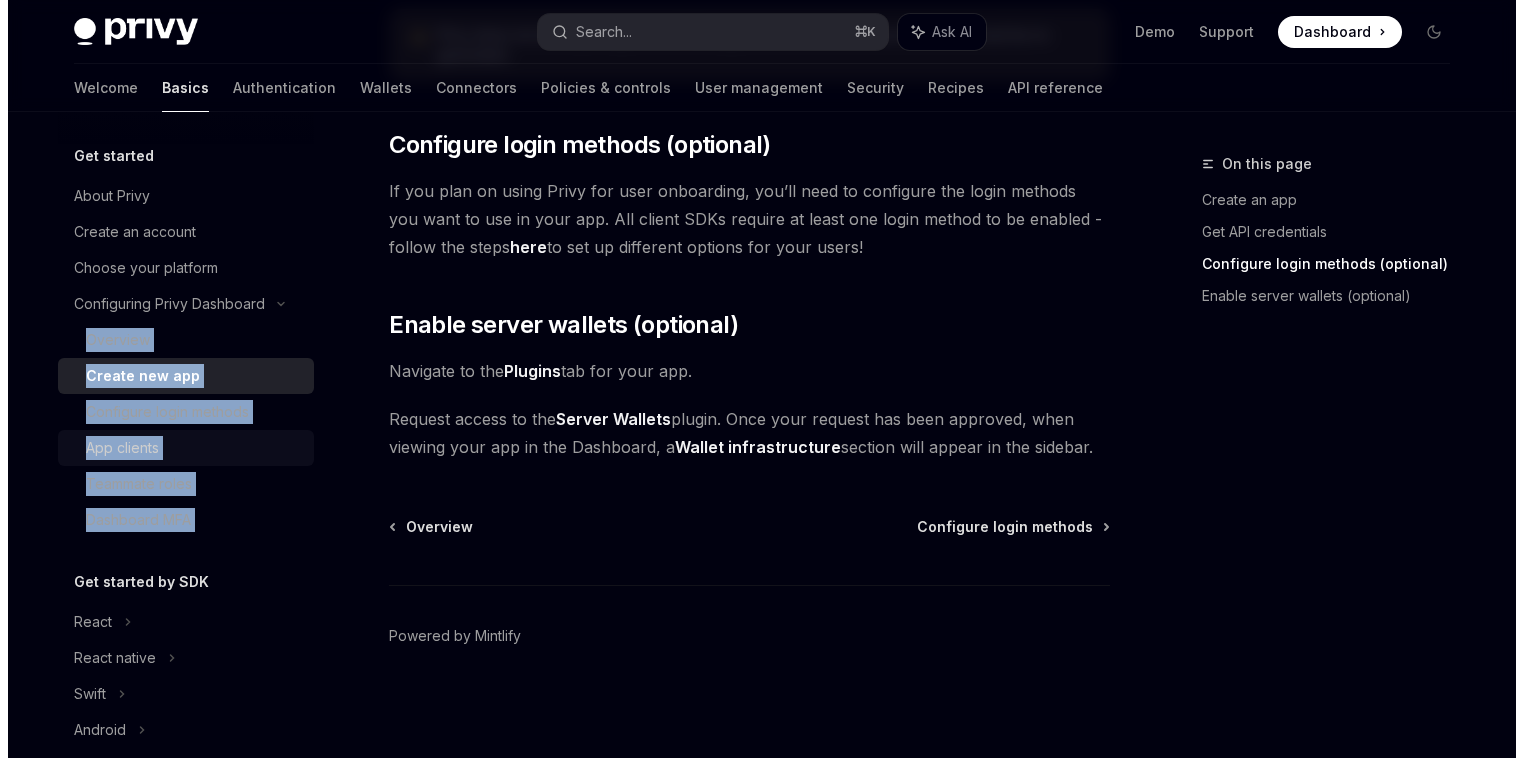 scroll, scrollTop: 0, scrollLeft: 0, axis: both 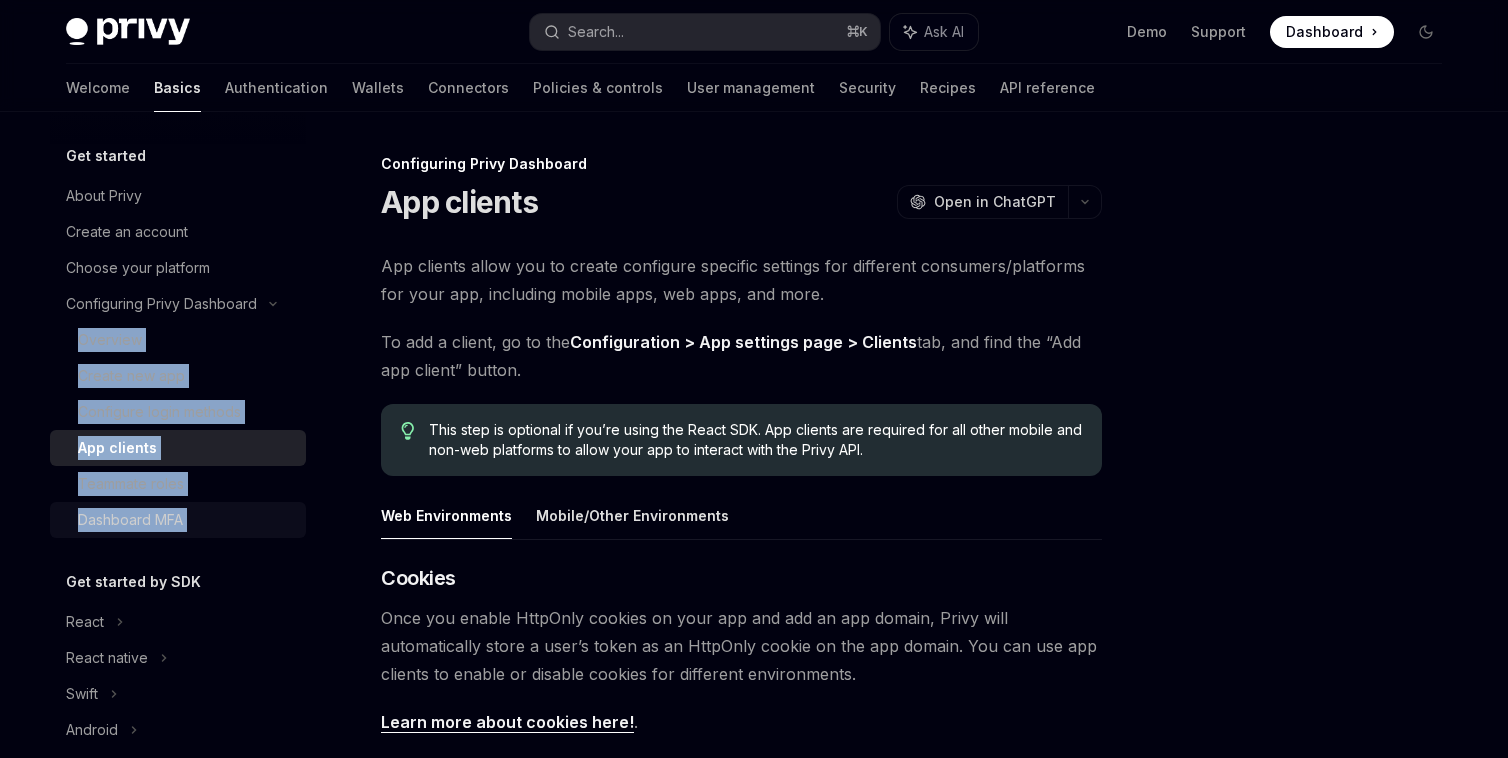 click on "Dashboard MFA" at bounding box center (178, 520) 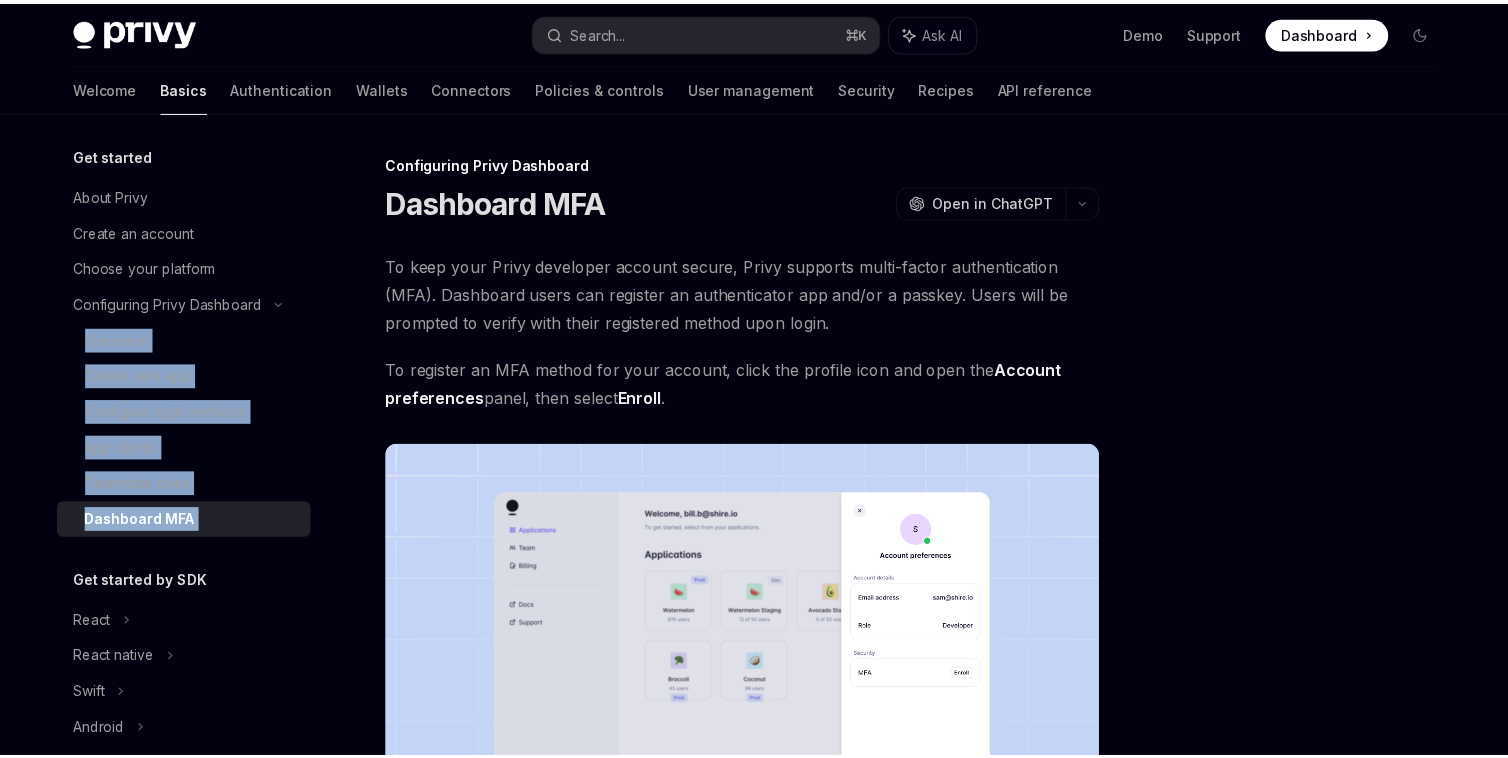 scroll, scrollTop: 486, scrollLeft: 0, axis: vertical 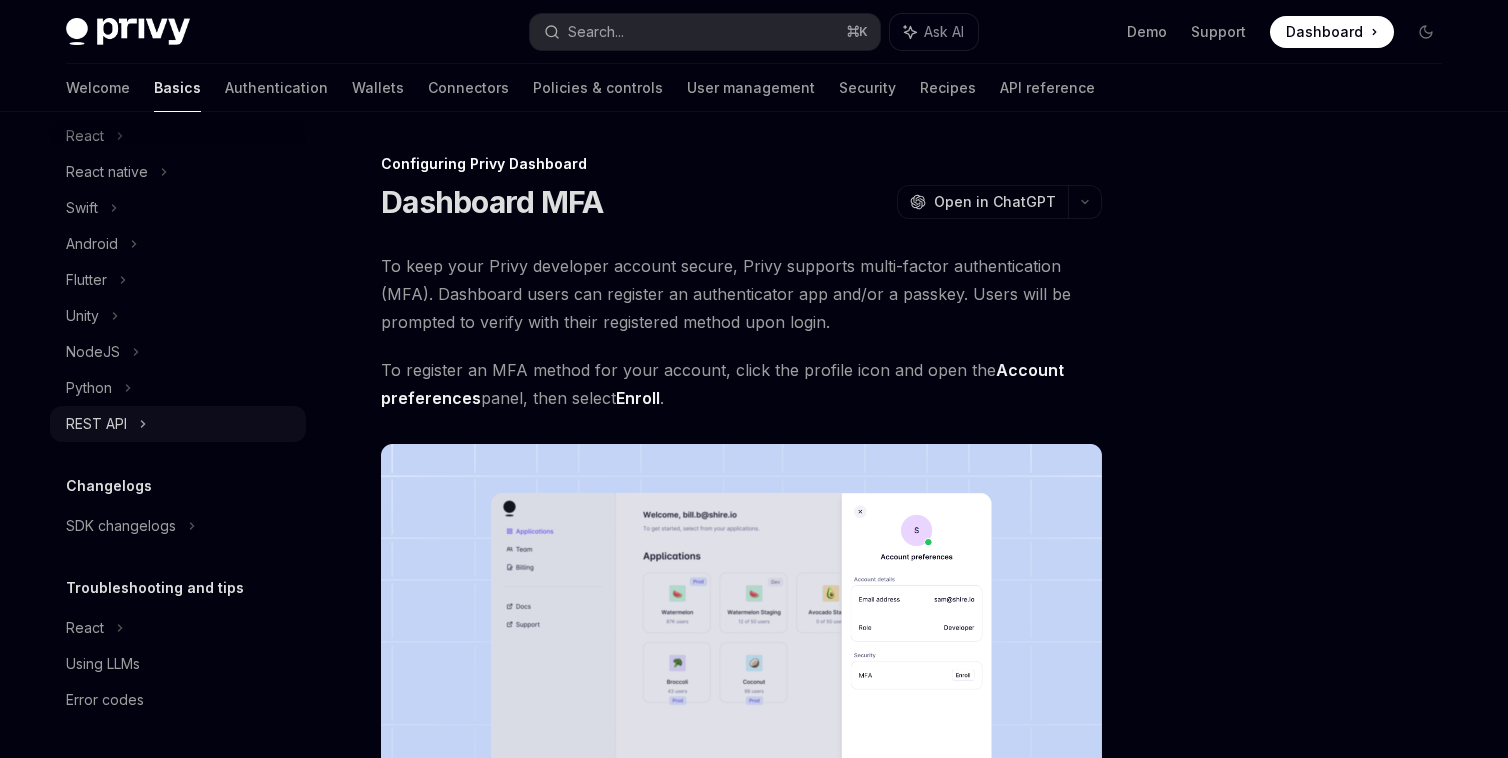 click on "REST API" at bounding box center [178, 424] 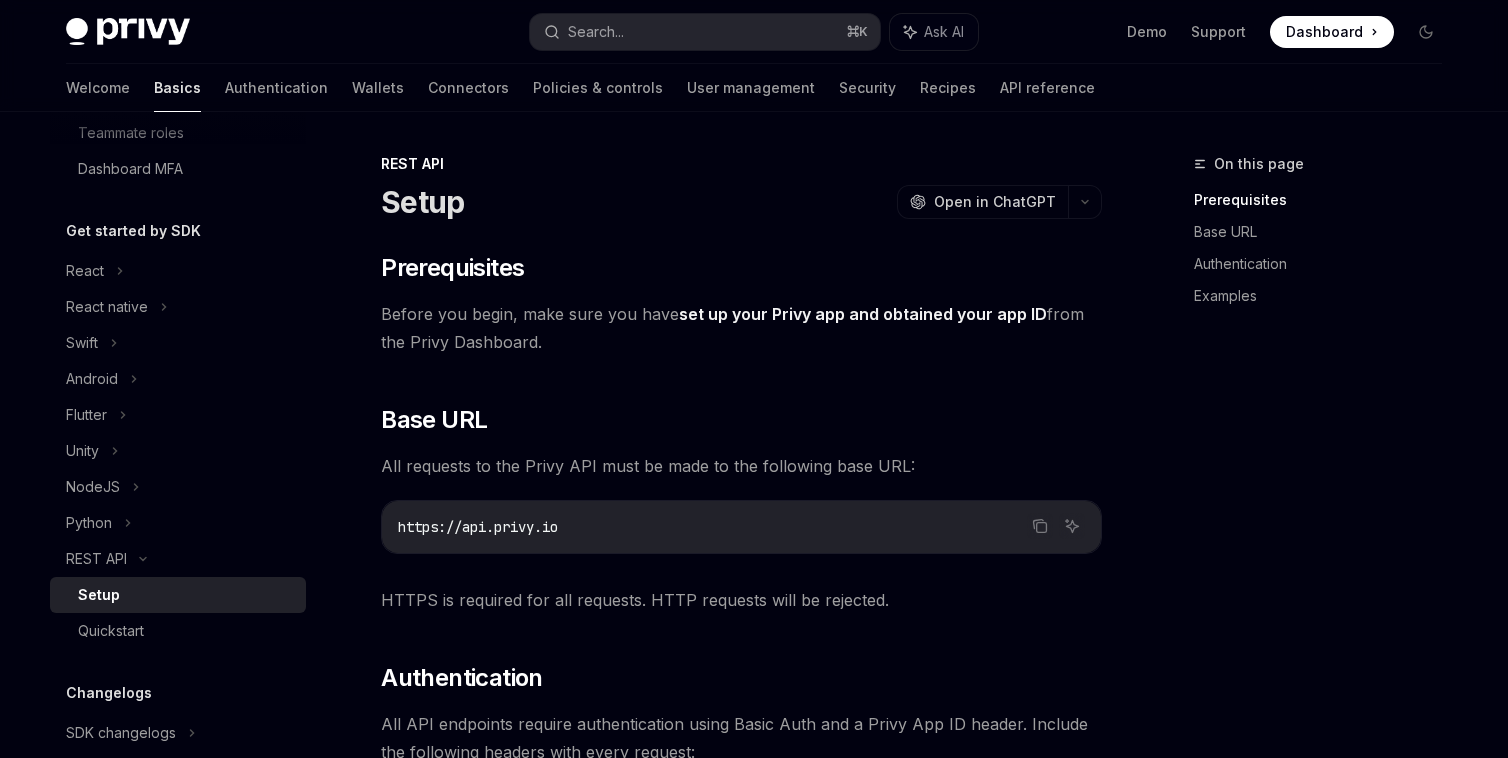 scroll, scrollTop: 338, scrollLeft: 0, axis: vertical 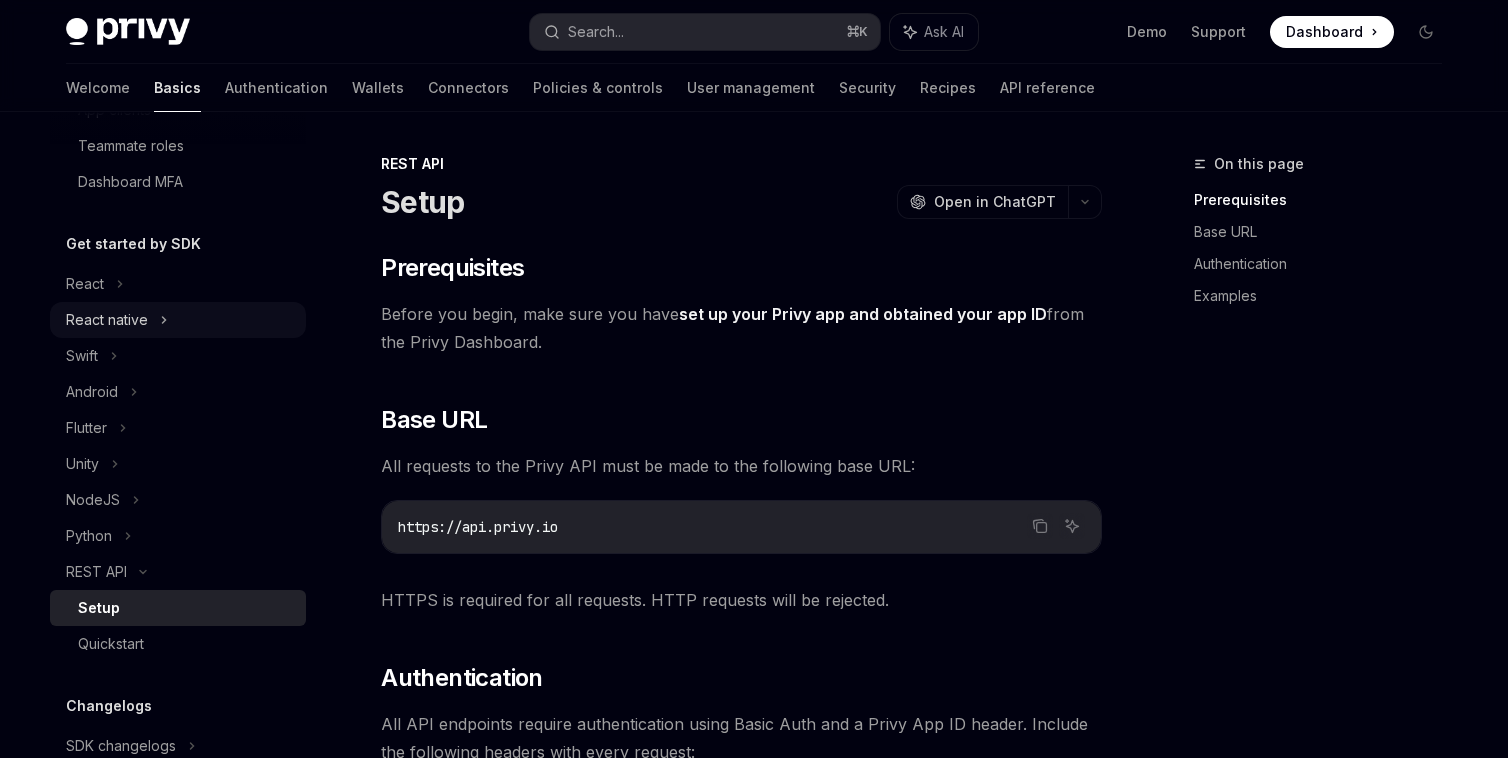 click on "React native" at bounding box center (178, 320) 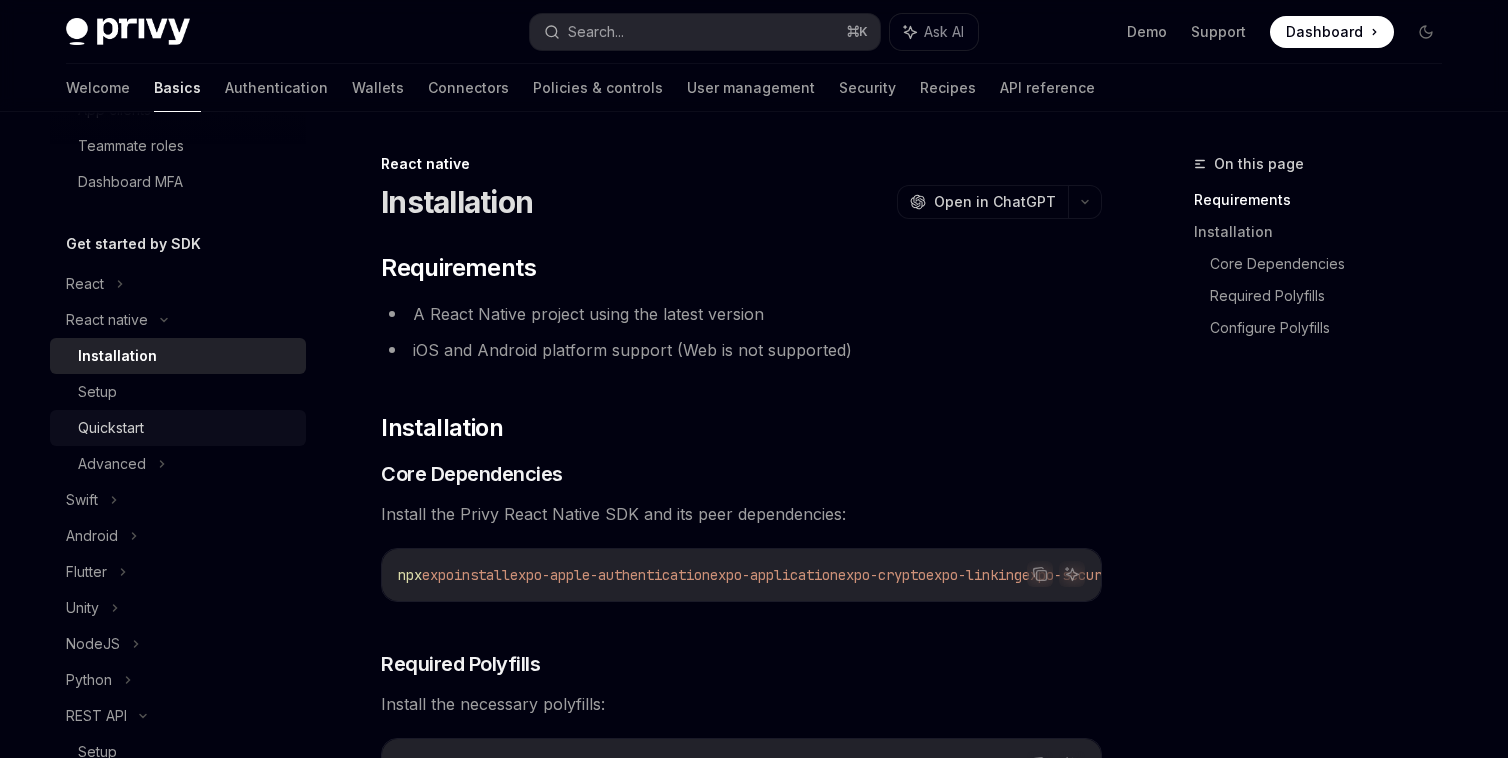 click on "Quickstart" at bounding box center [178, 428] 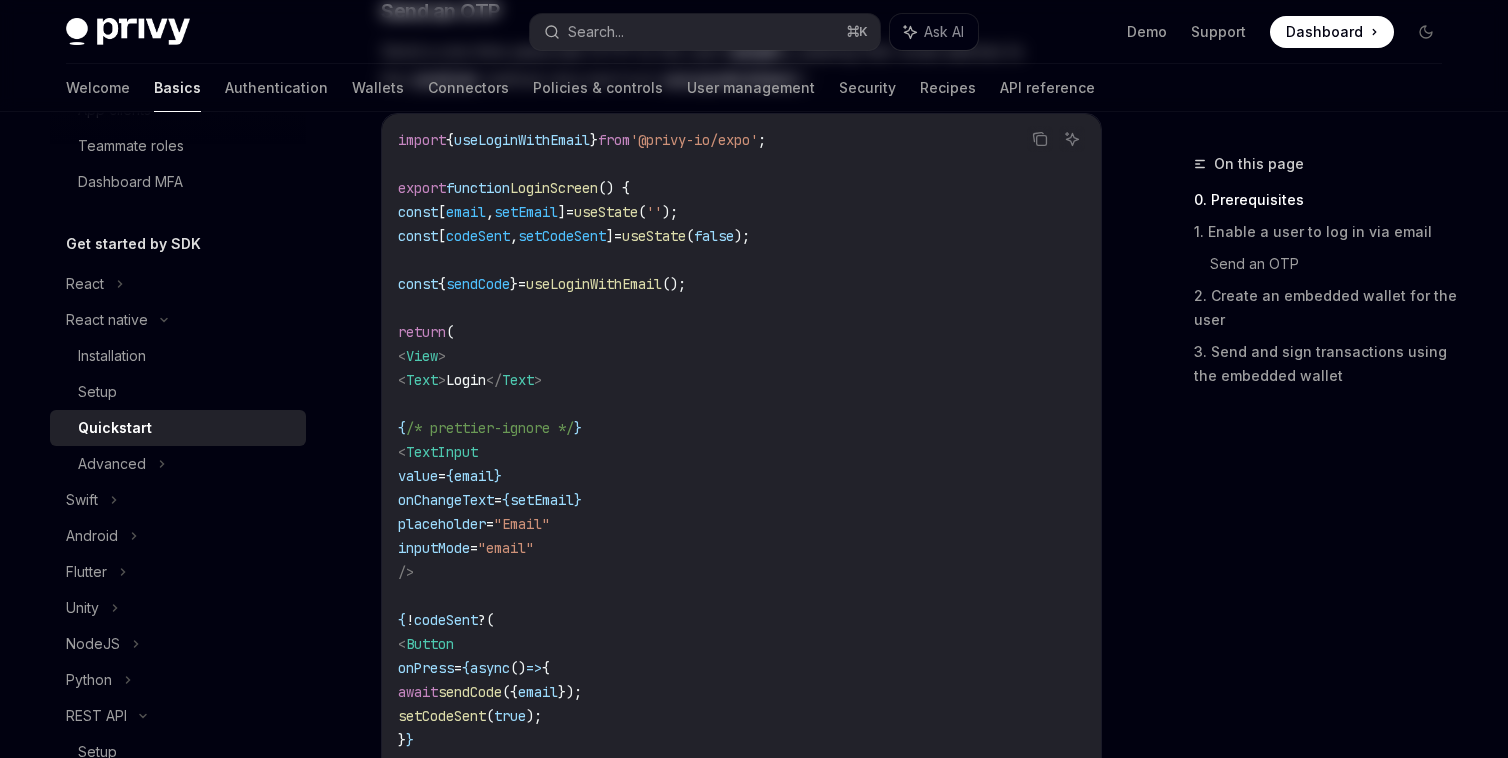 scroll, scrollTop: 995, scrollLeft: 0, axis: vertical 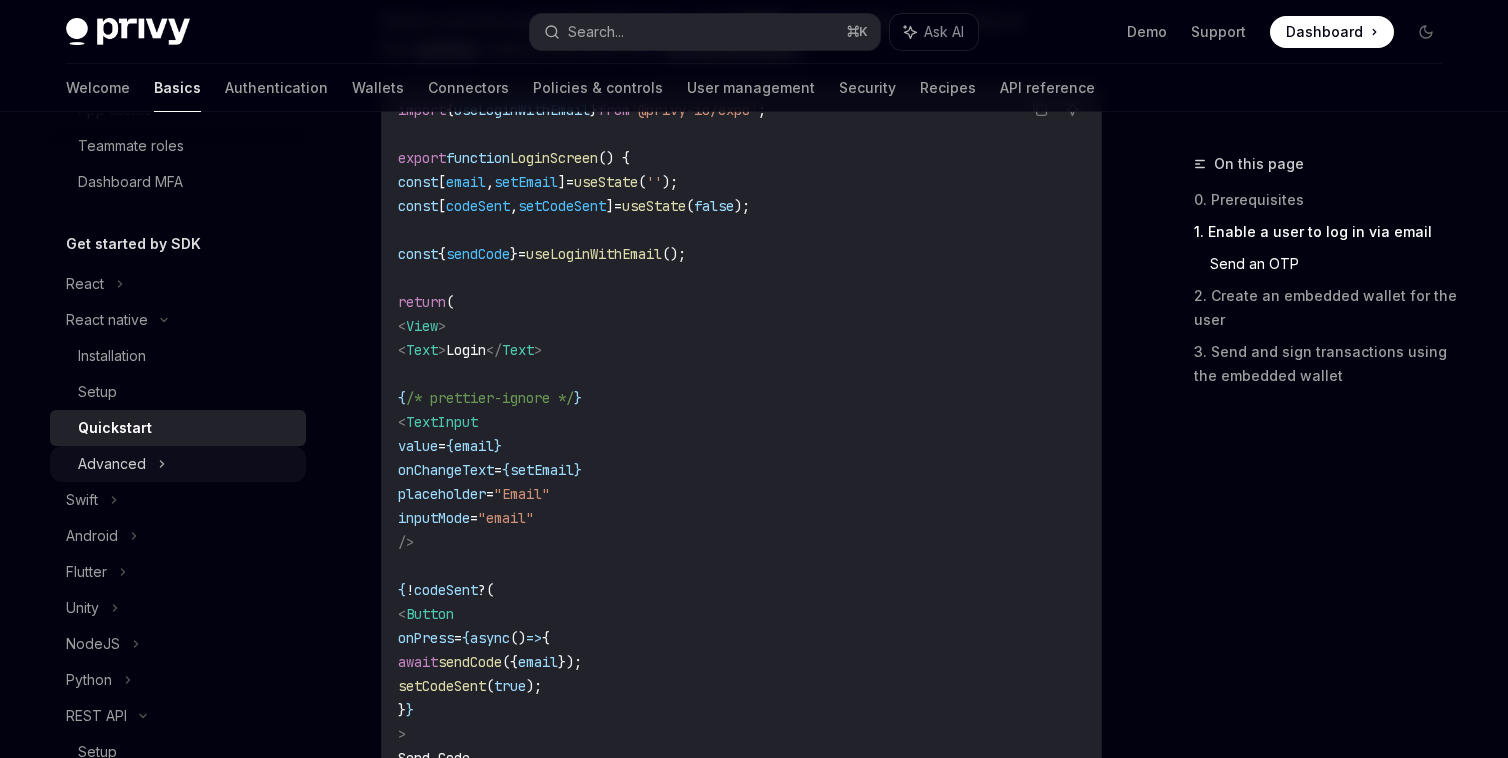 click on "Advanced" at bounding box center (178, 464) 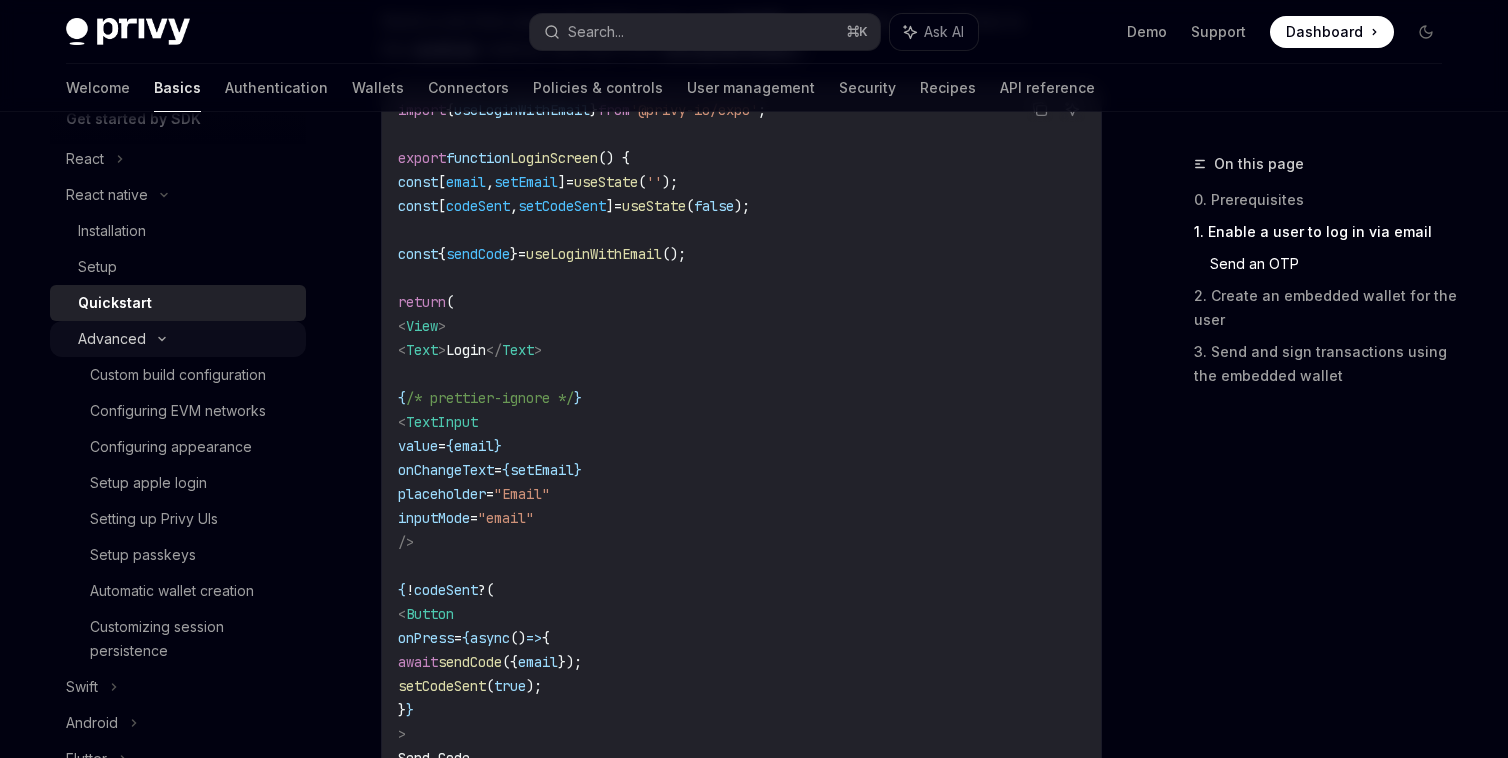 scroll, scrollTop: 477, scrollLeft: 0, axis: vertical 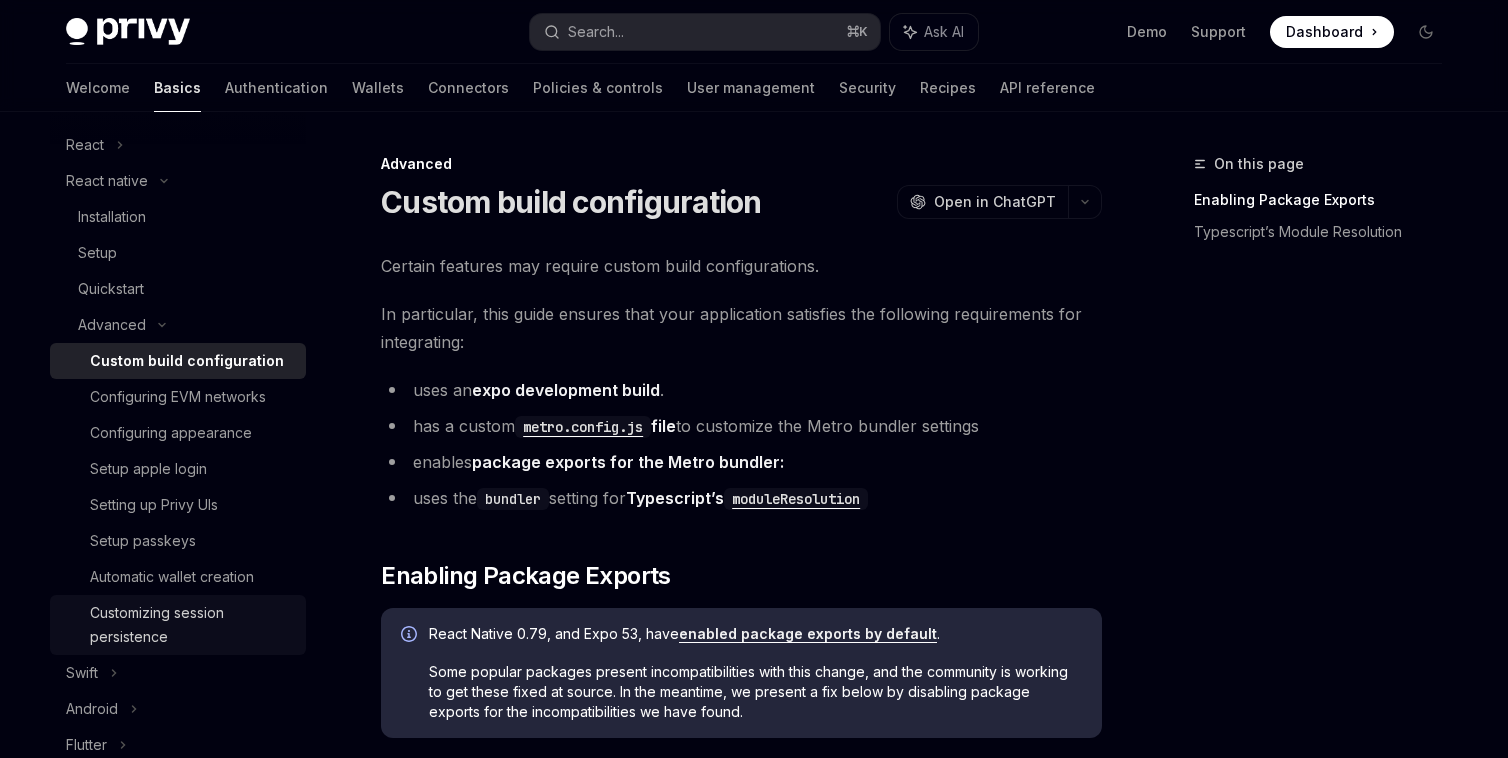 click on "Customizing session persistence" at bounding box center (192, 625) 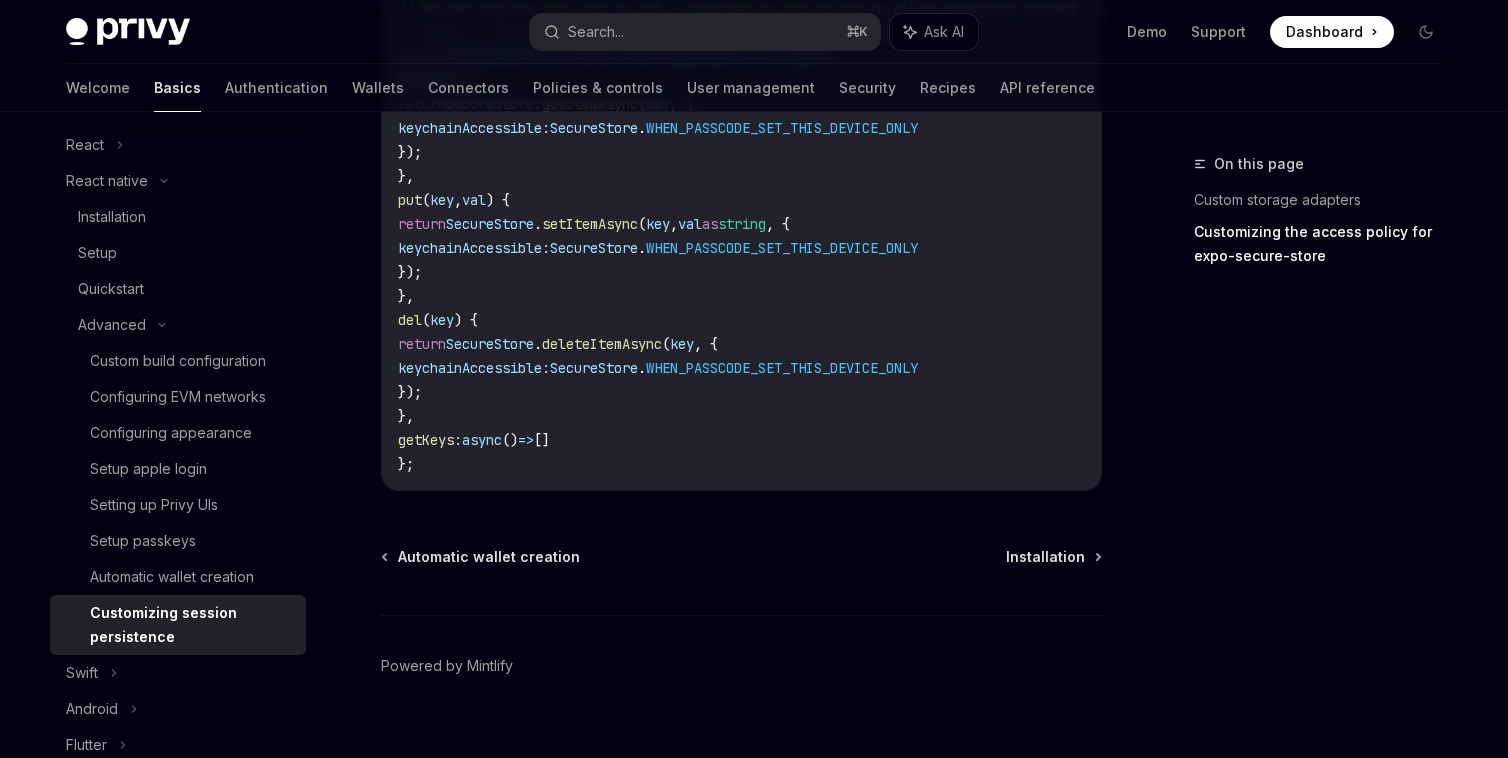 scroll, scrollTop: 1483, scrollLeft: 0, axis: vertical 